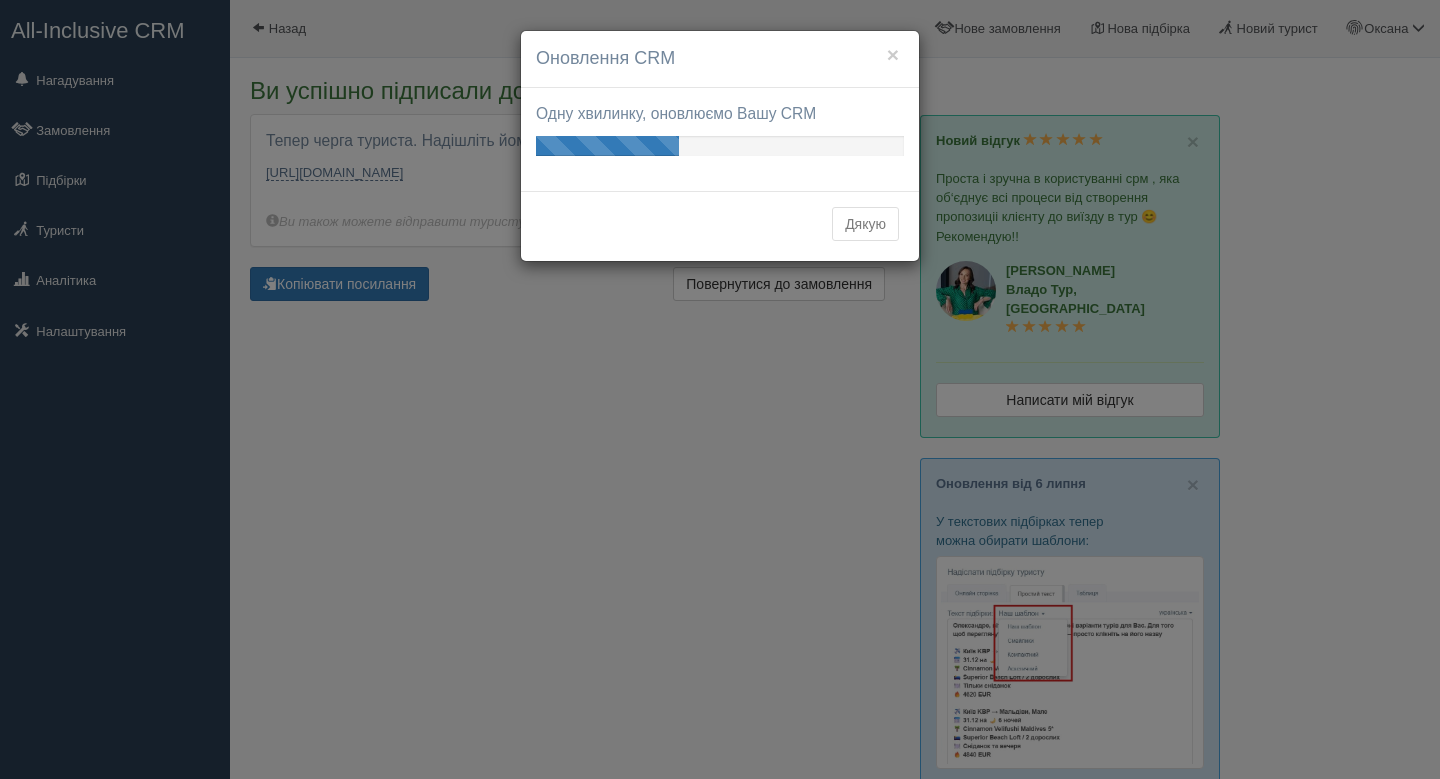 scroll, scrollTop: 0, scrollLeft: 0, axis: both 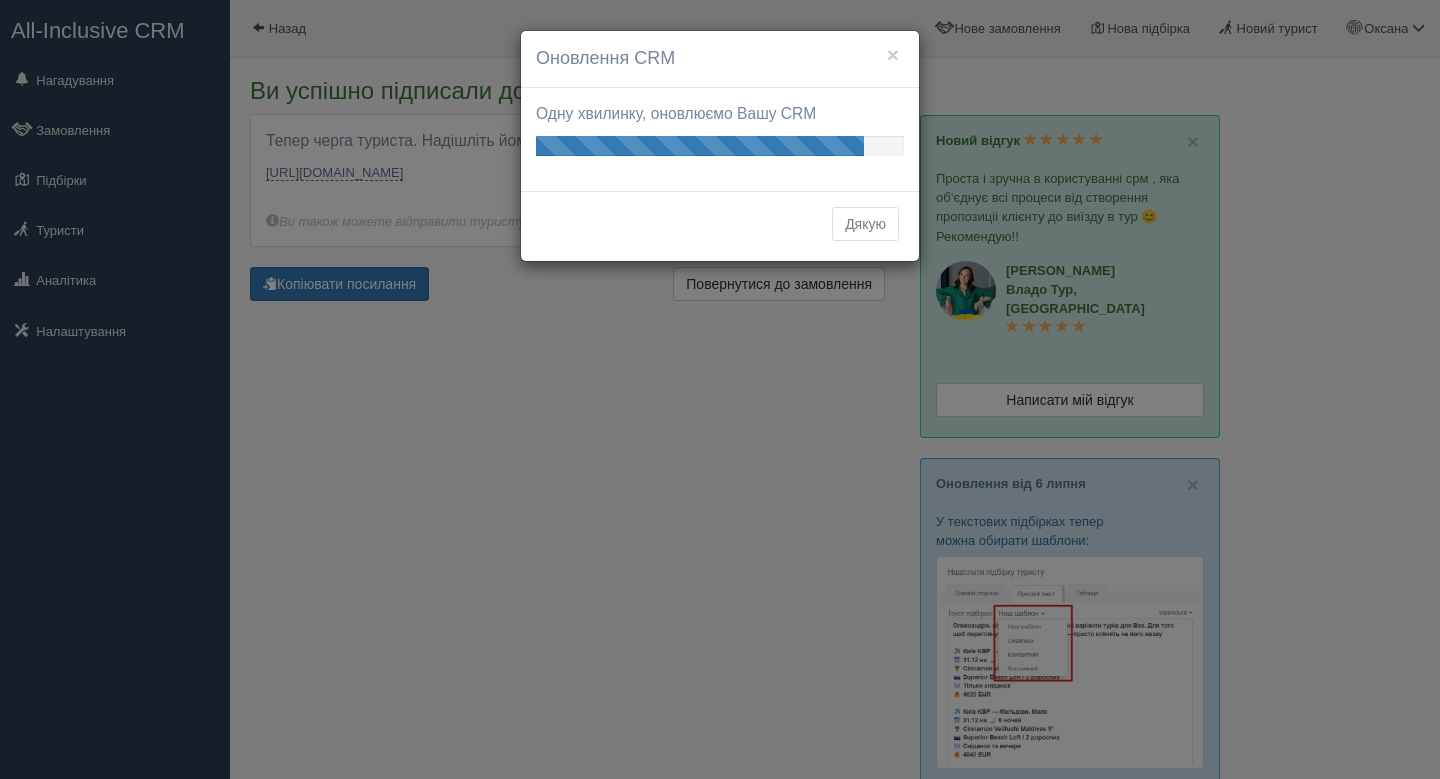 click on "Дякую" at bounding box center (720, 226) 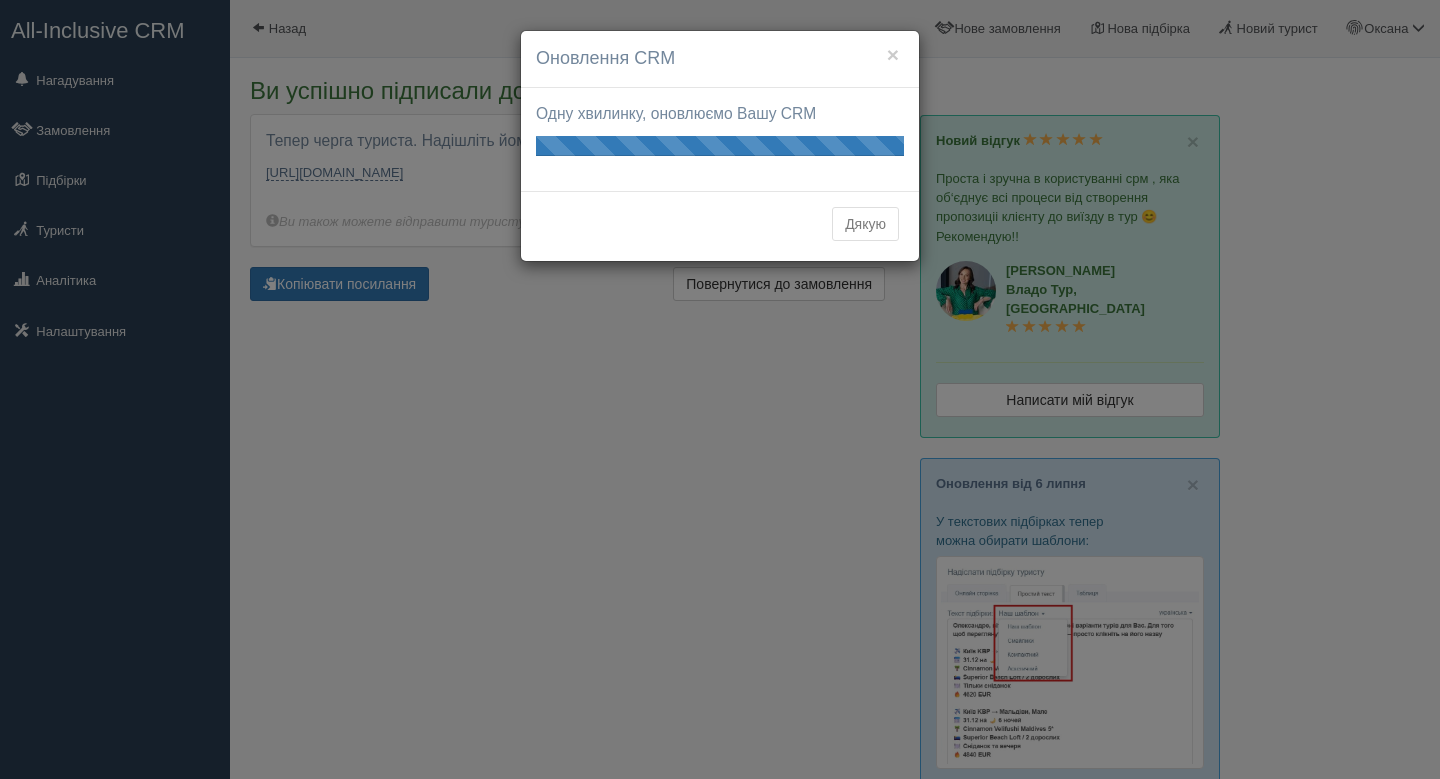 click on "Дякую" at bounding box center (865, 224) 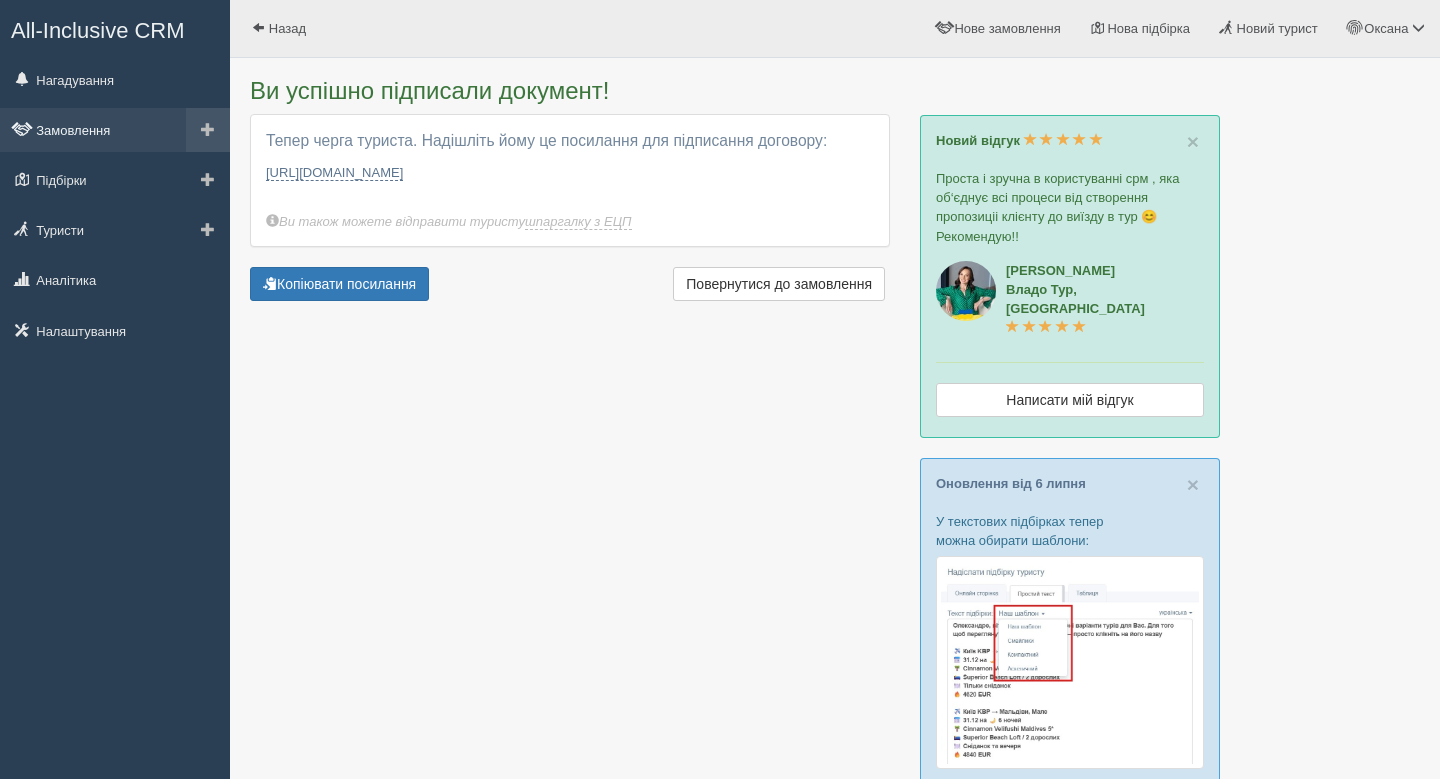 click on "Замовлення" at bounding box center [115, 130] 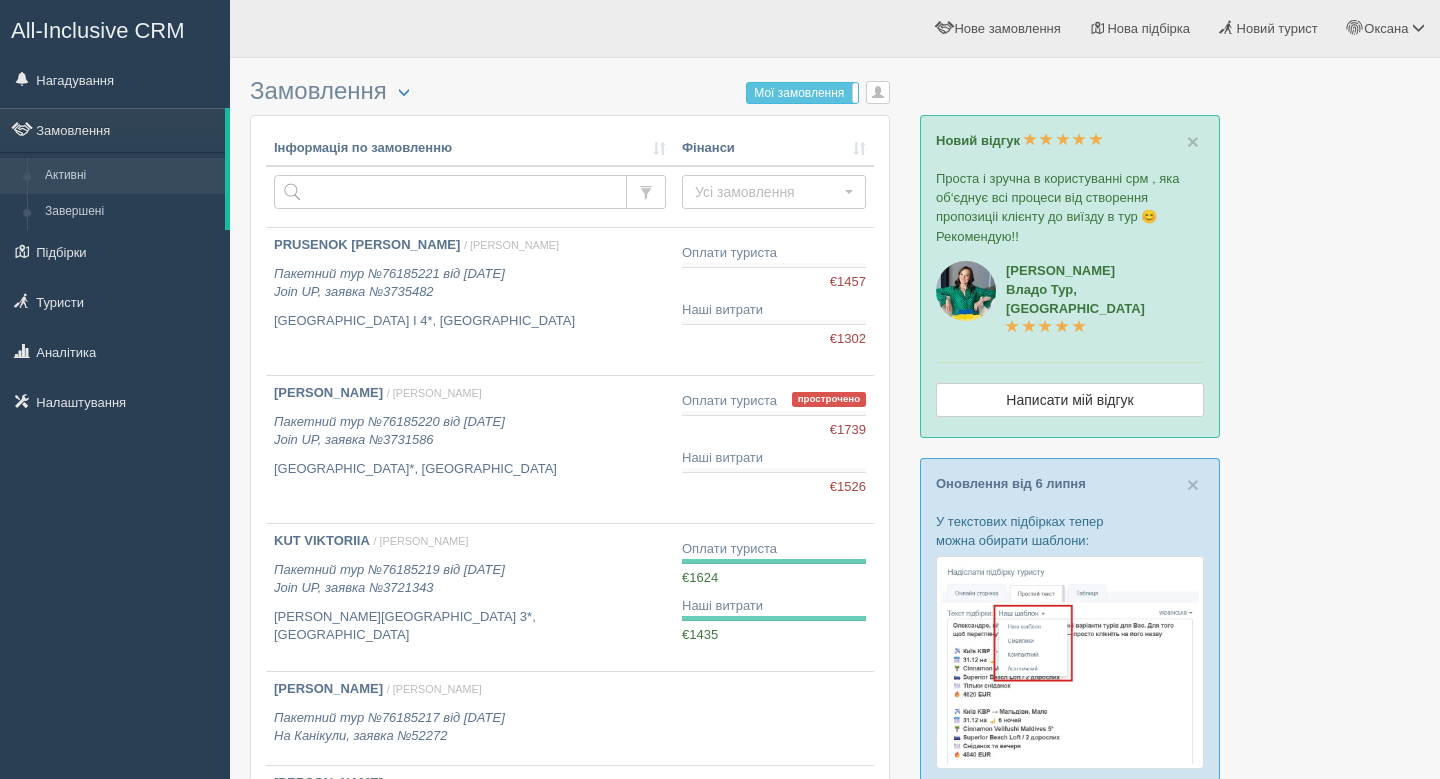 scroll, scrollTop: 0, scrollLeft: 0, axis: both 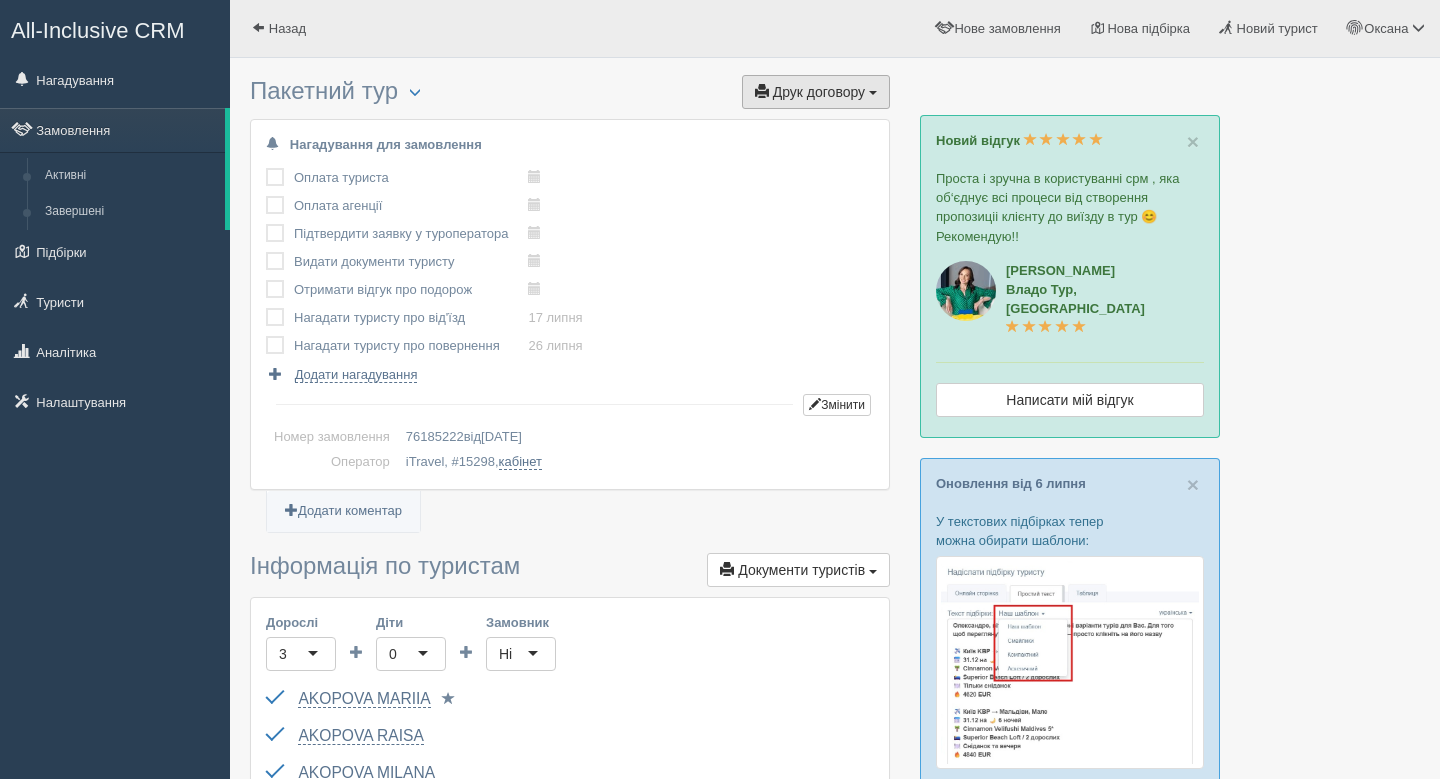 click on "Друк договору" at bounding box center (819, 92) 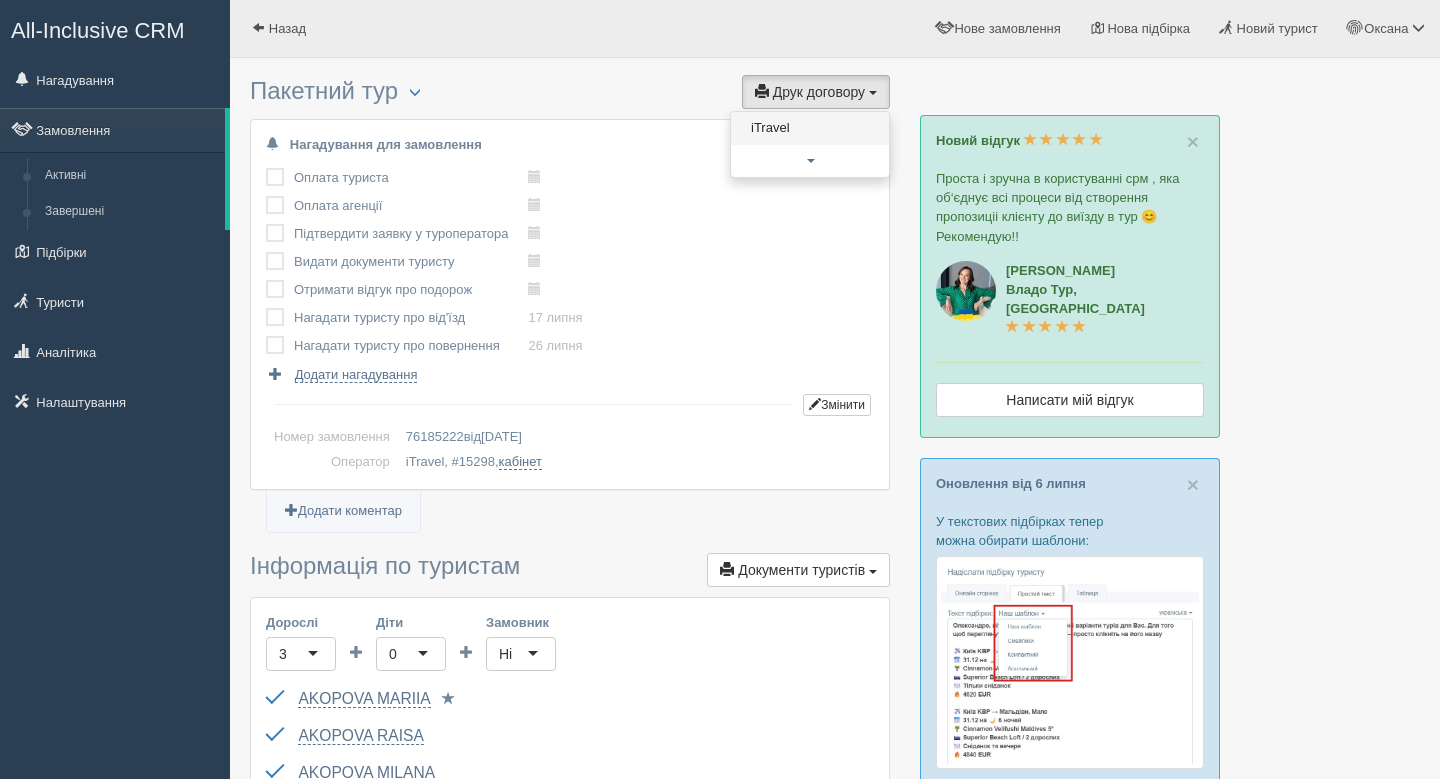 click on "iTravel" at bounding box center (810, 128) 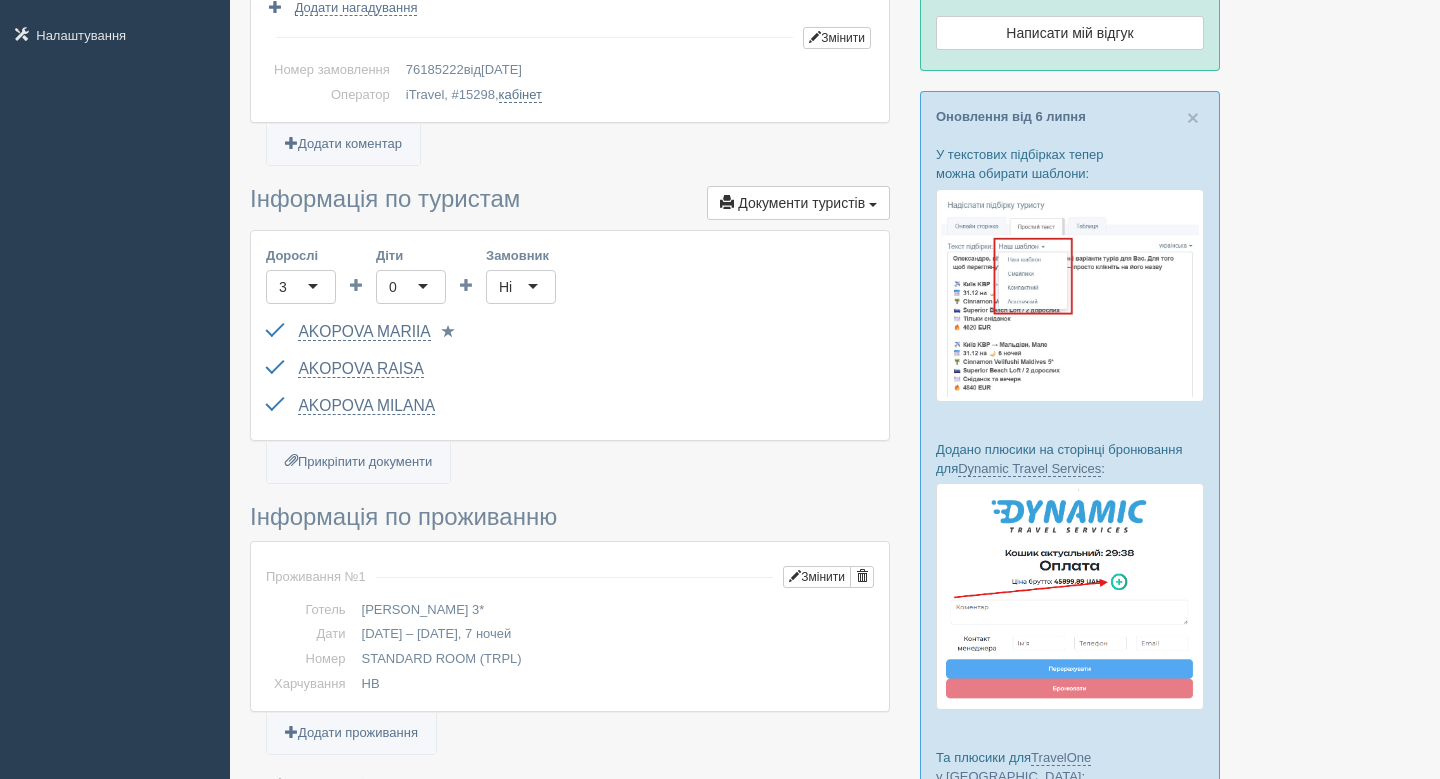 scroll, scrollTop: 482, scrollLeft: 0, axis: vertical 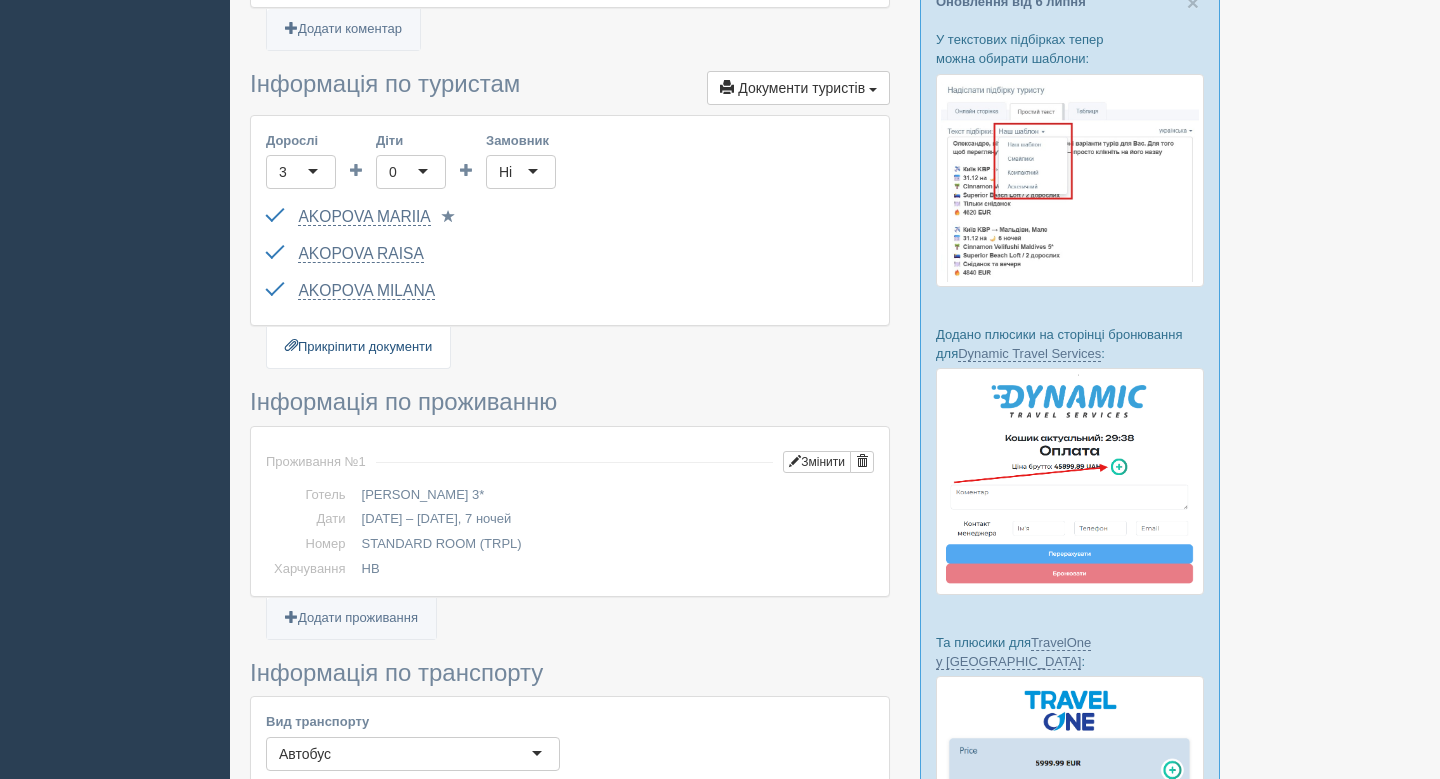 click on "Прикріпити документи" at bounding box center [358, 347] 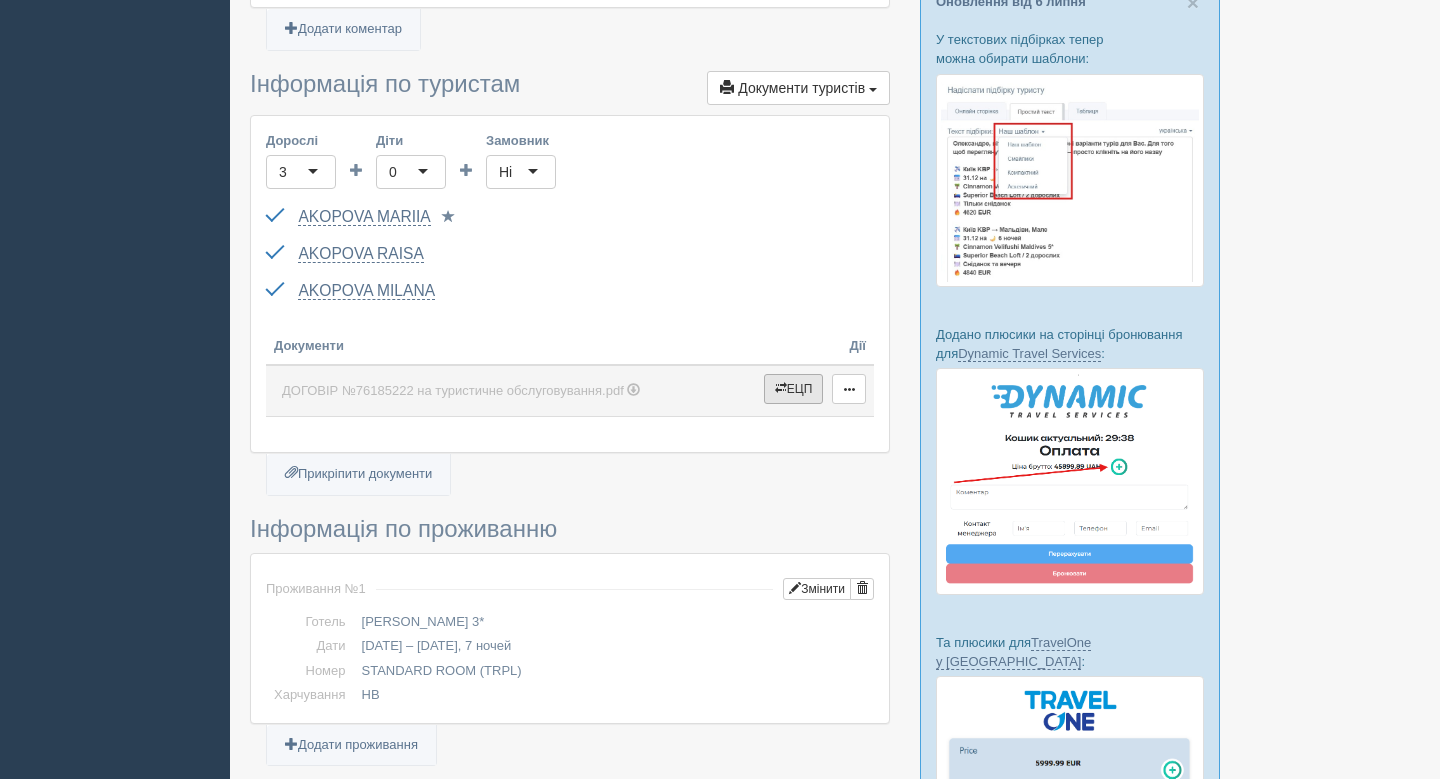 click on "ЕЦП" at bounding box center (794, 389) 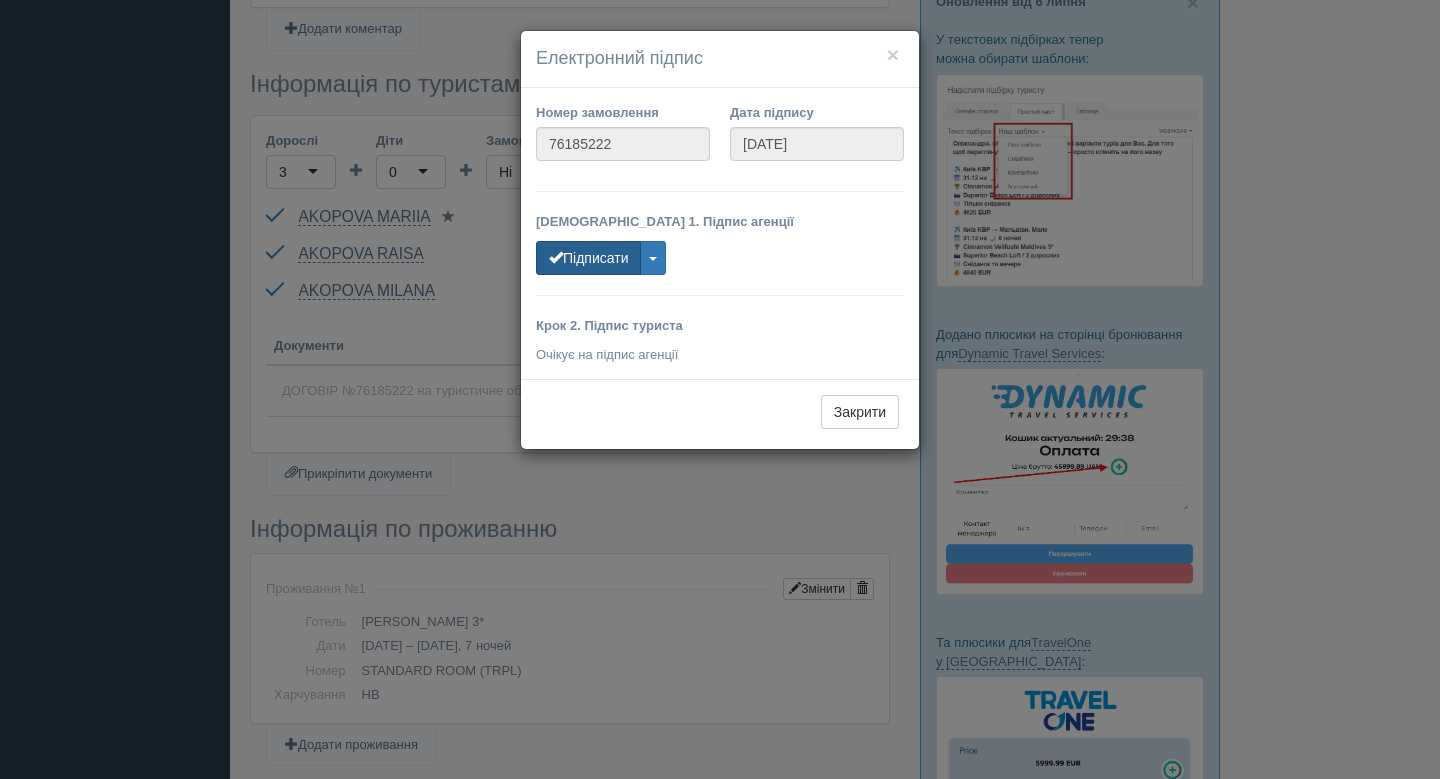 click on "Підписати" at bounding box center [588, 258] 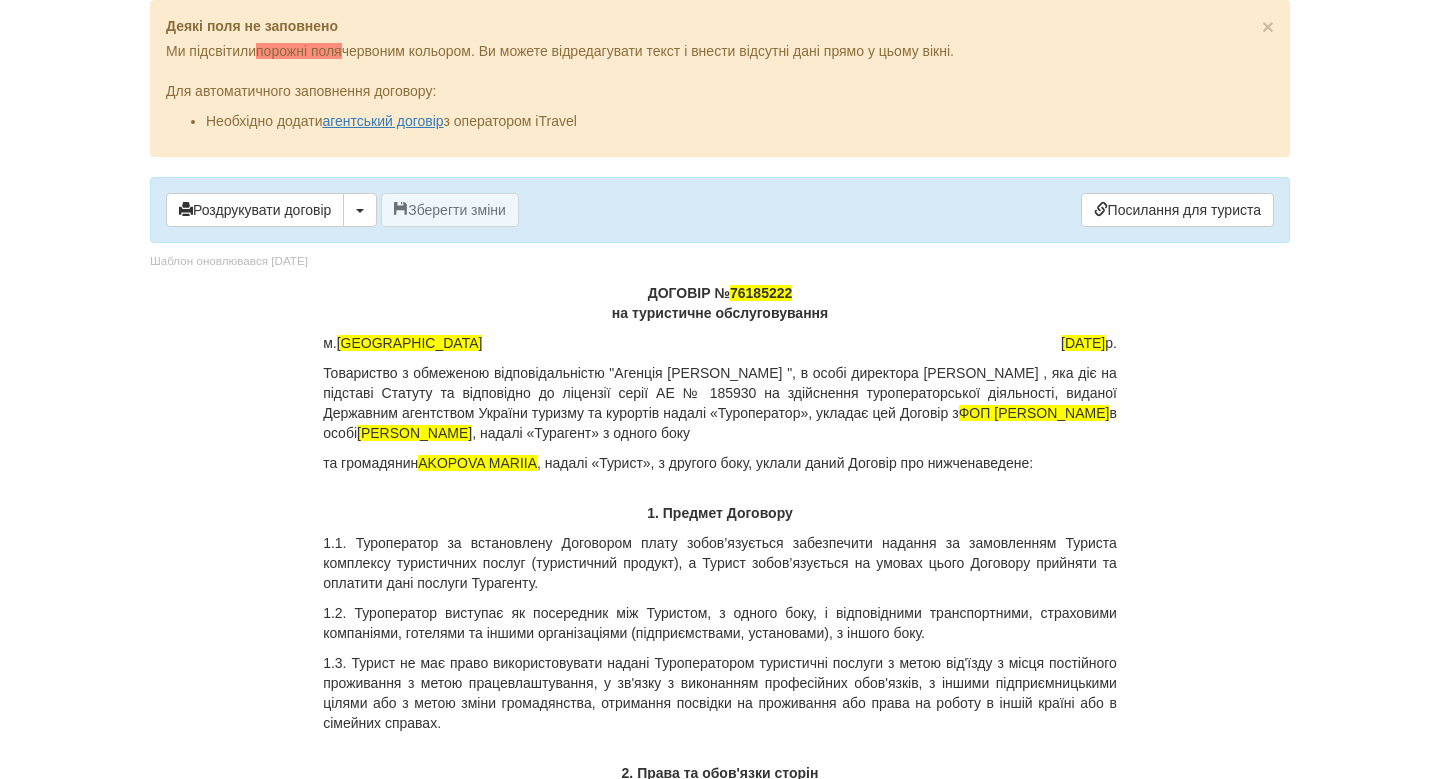 scroll, scrollTop: 0, scrollLeft: 0, axis: both 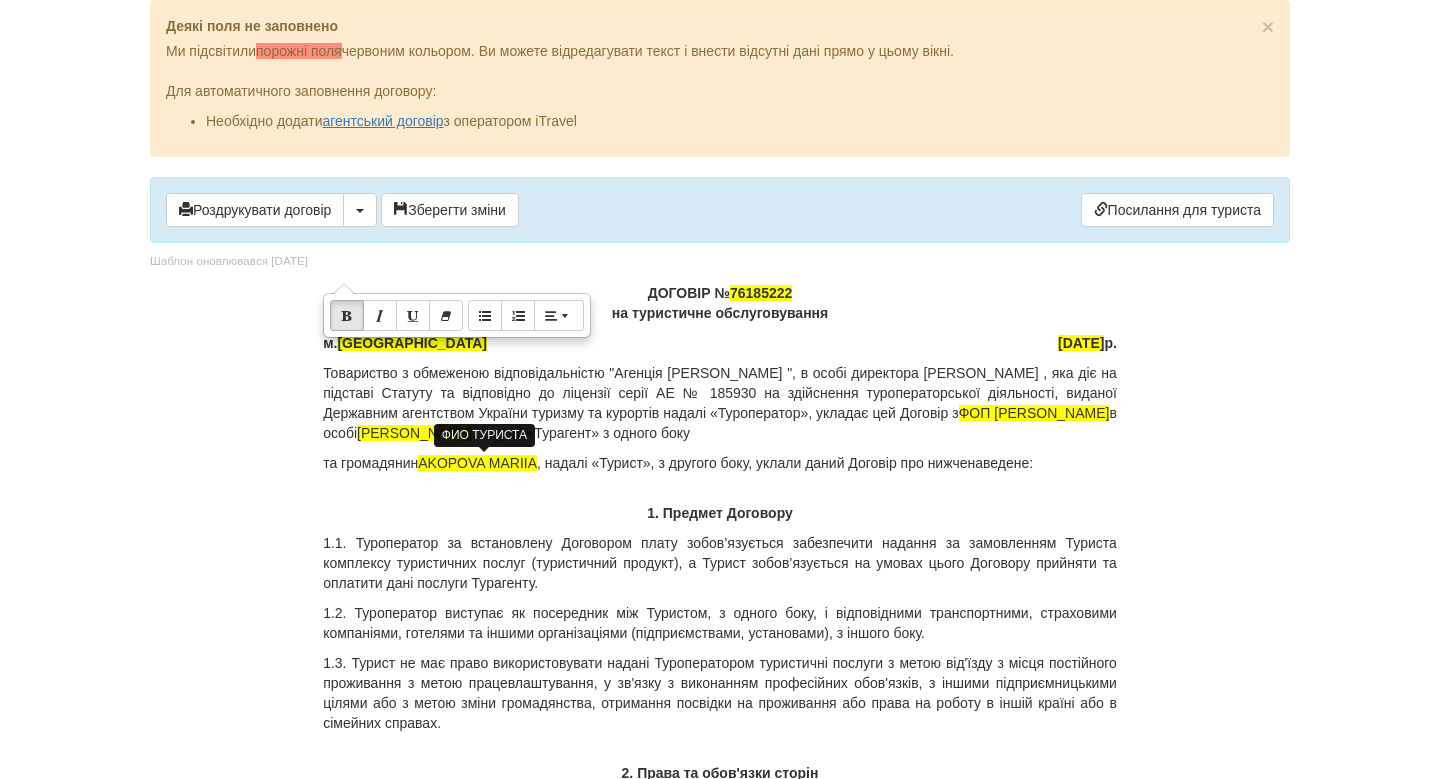 click on "AKOPOVA MARIIA" at bounding box center (477, 463) 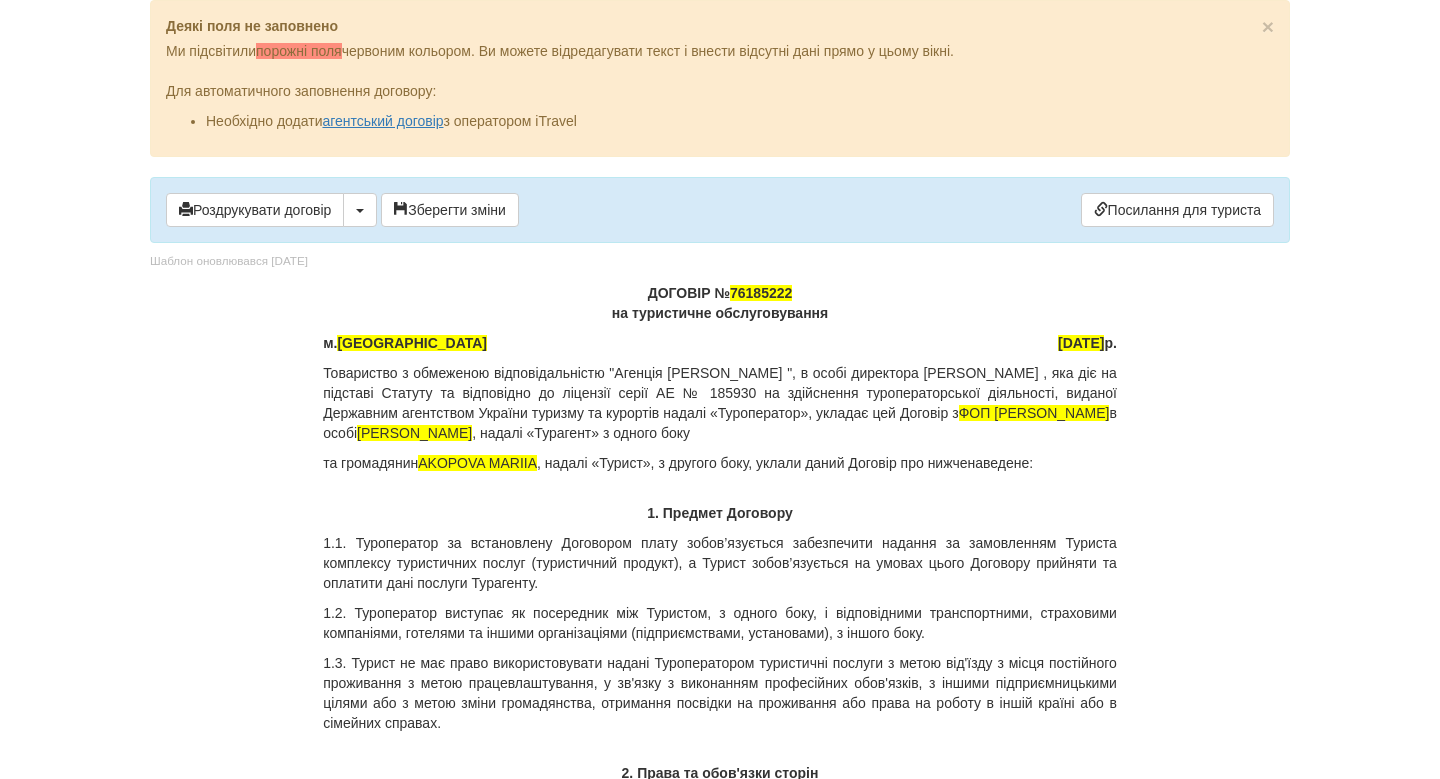 click on "та громадянин  AKOPOVA [PERSON_NAME] , надалі «Турист», з другого боку, уклали даний Договір про нижченаведене:" at bounding box center (720, 463) 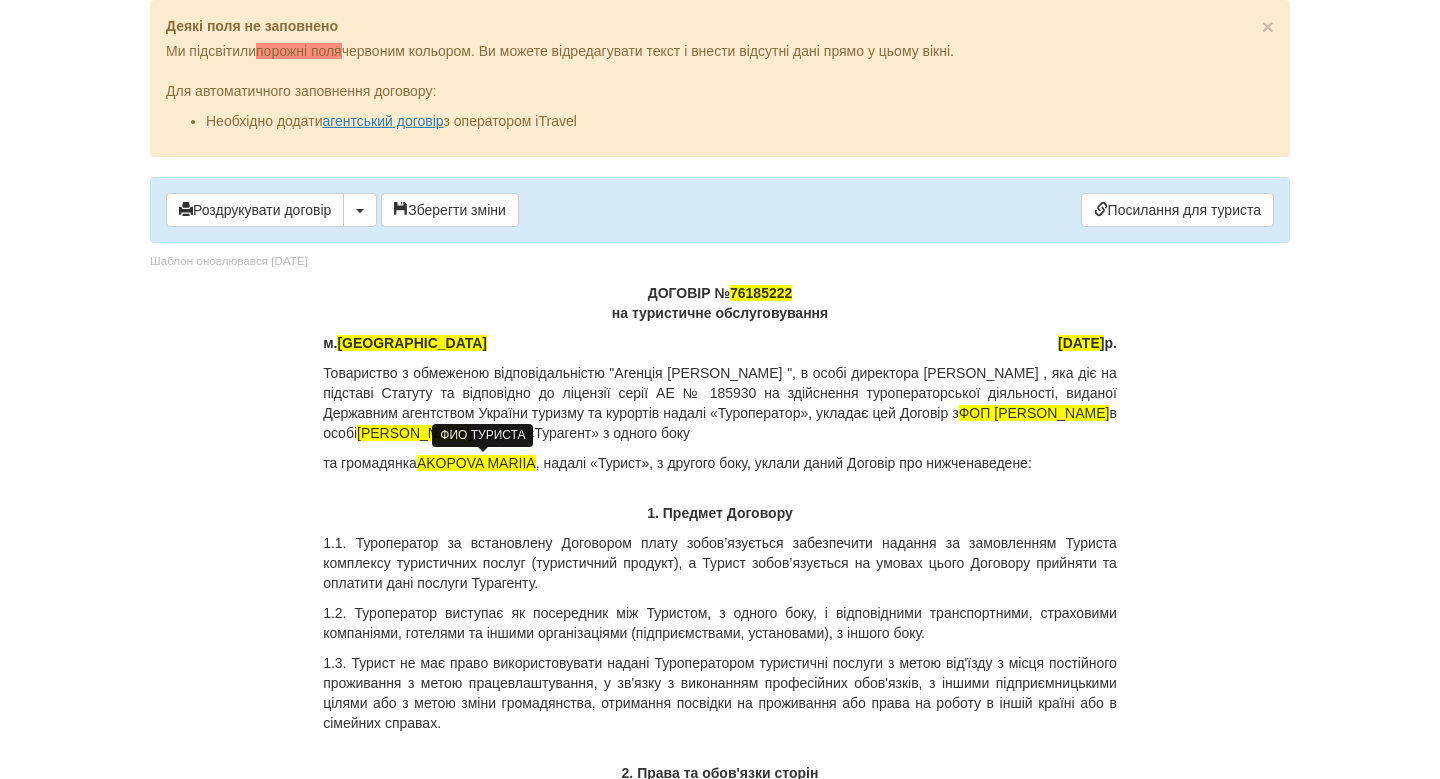 click on "та громадянка  AKOPOVA MARIIA , надалі «Турист», з другого боку, уклали даний Договір про нижченаведене:" at bounding box center [720, 463] 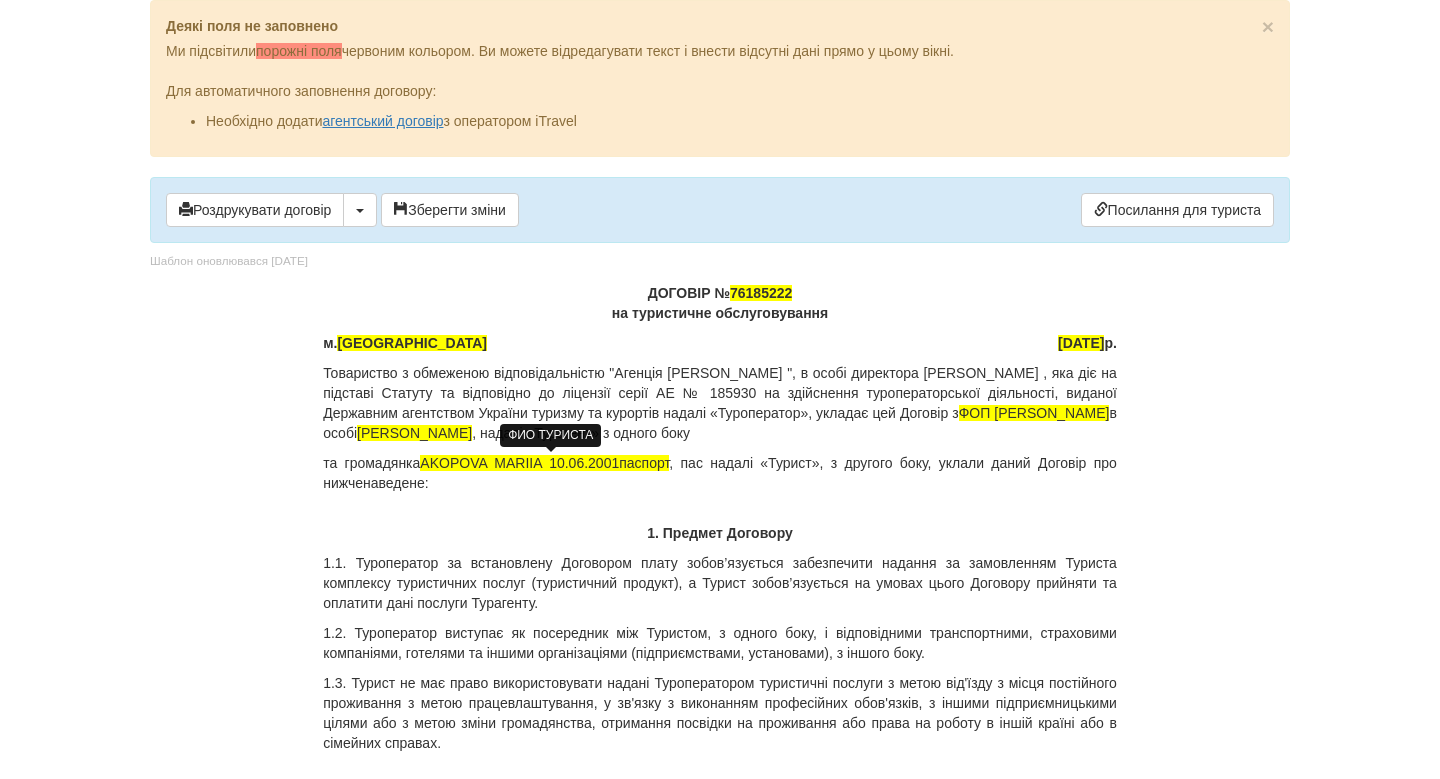 click on "AKOPOVA MARIIA 10.06.2001паспорт" at bounding box center (544, 463) 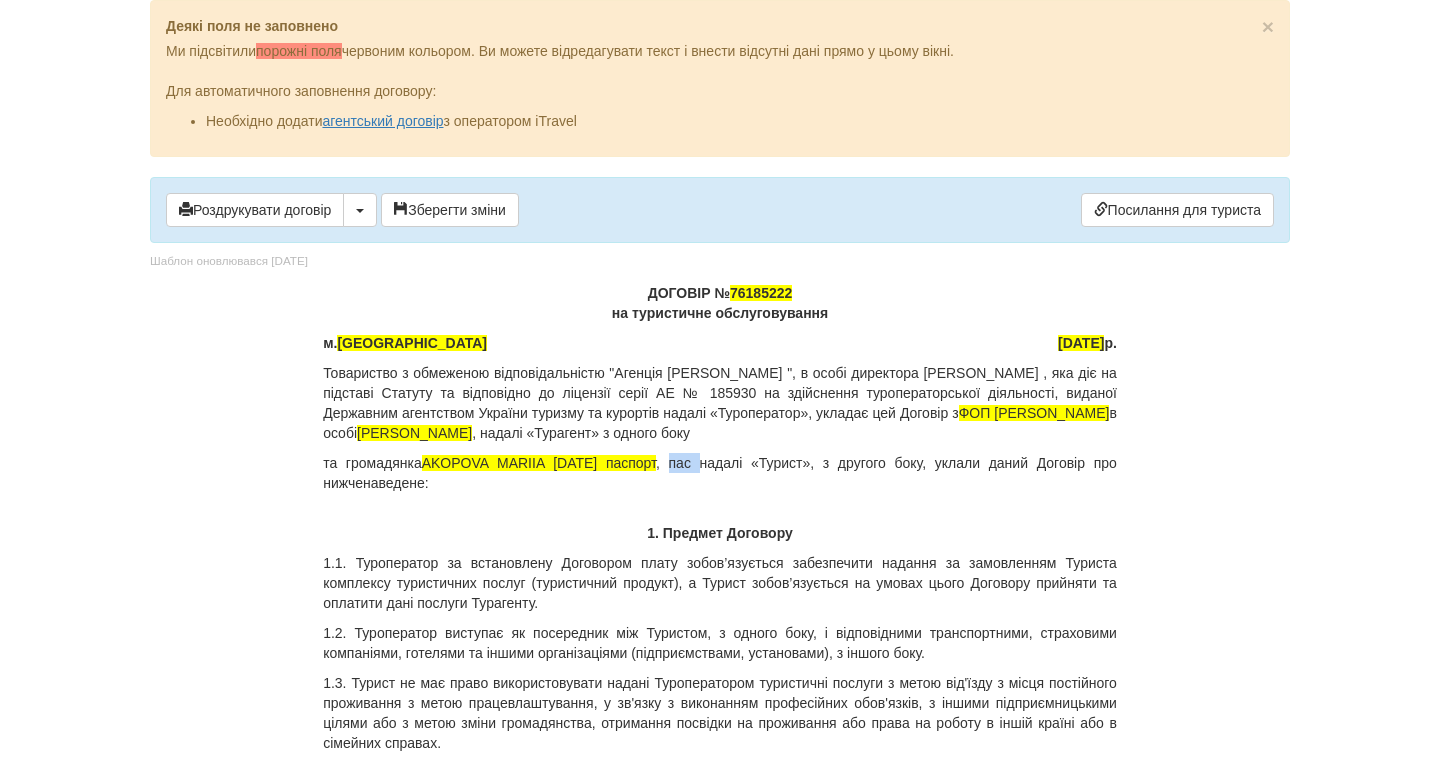 drag, startPoint x: 713, startPoint y: 461, endPoint x: 685, endPoint y: 461, distance: 28 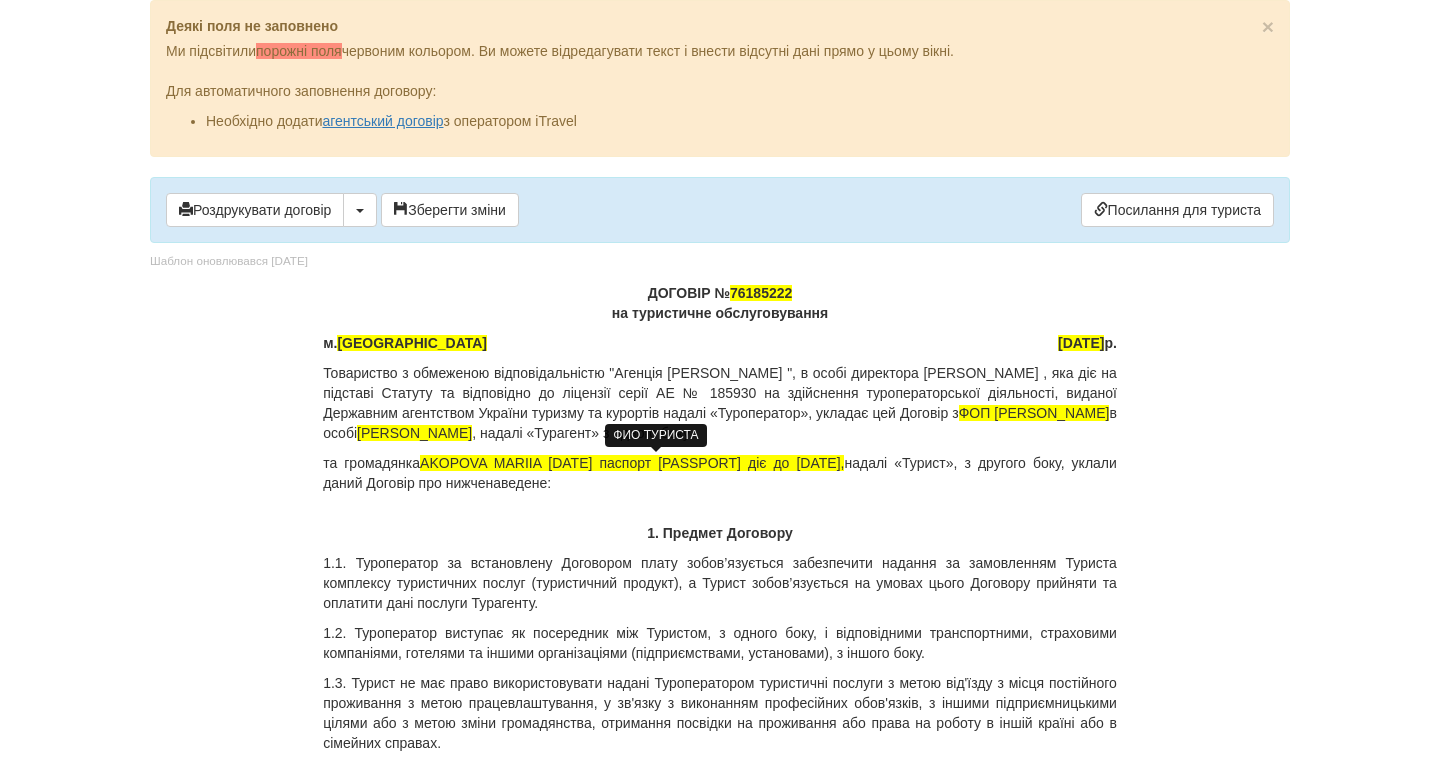 drag, startPoint x: 882, startPoint y: 462, endPoint x: 432, endPoint y: 461, distance: 450.0011 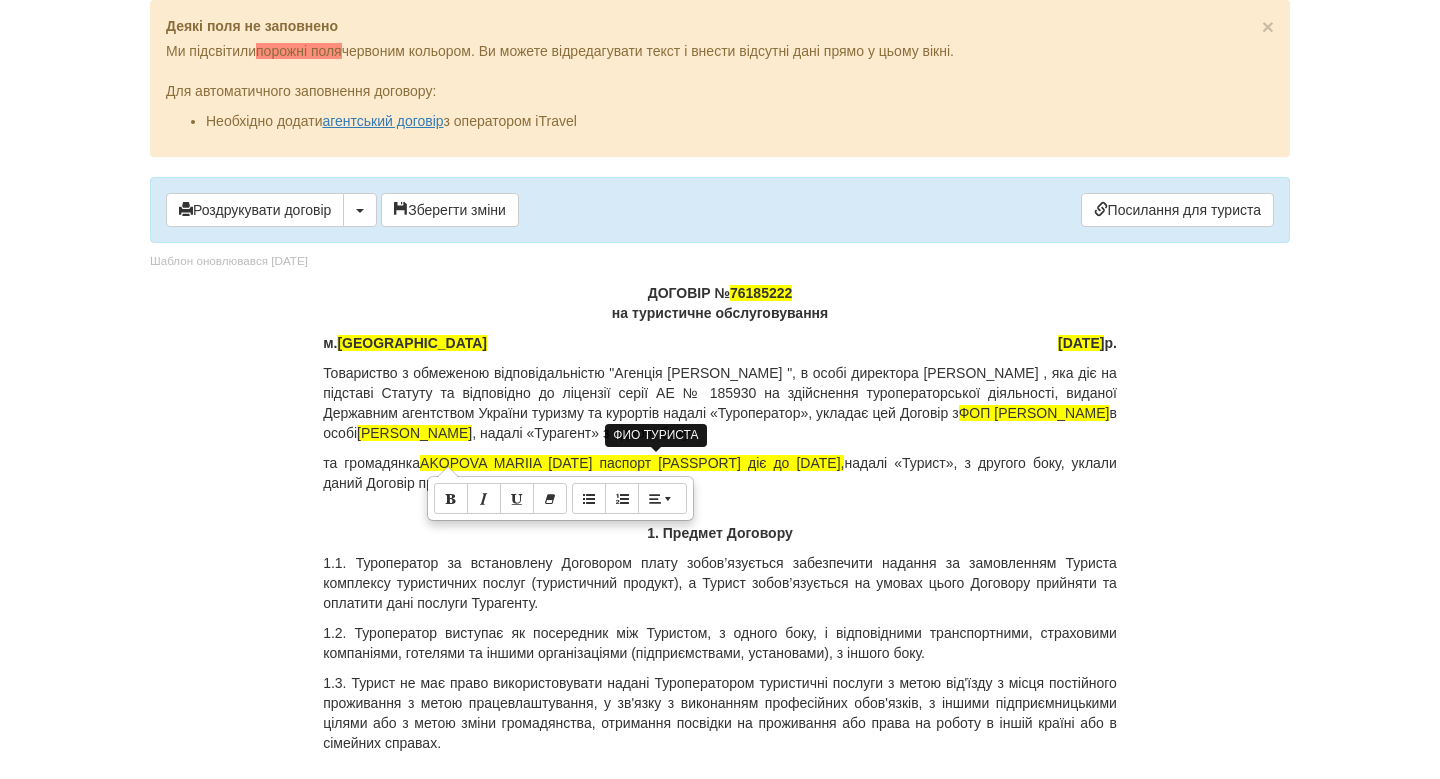 copy on "AKOPOVA MARIIA [DATE] паспорт [PASSPORT] діє до [DATE]," 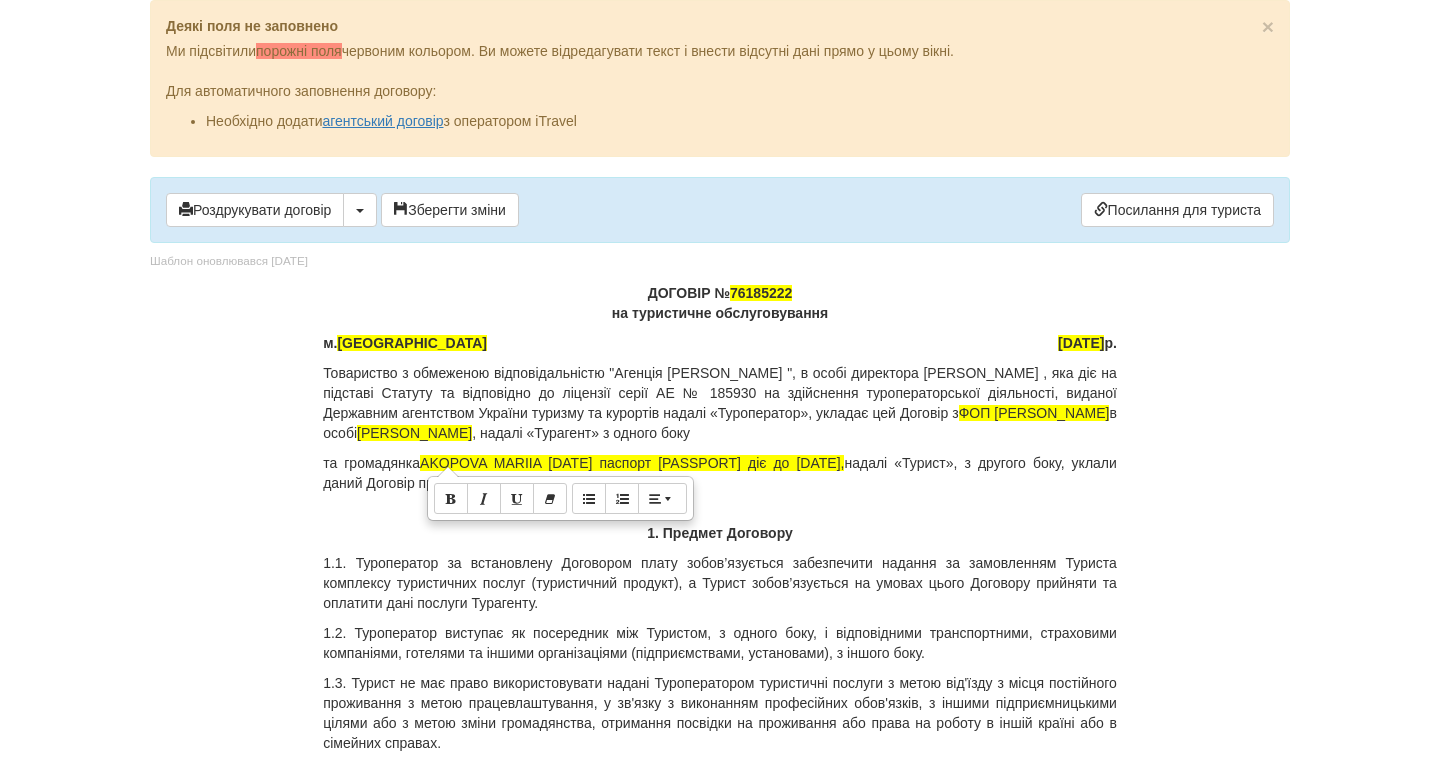 click on "та громадянка  AKOPOVA MARIIA [DATE] паспорт [PASSPORT] діє до [DATE],  надалі «Турист», з другого боку, уклали даний Договір про нижченаведене:" at bounding box center (720, 473) 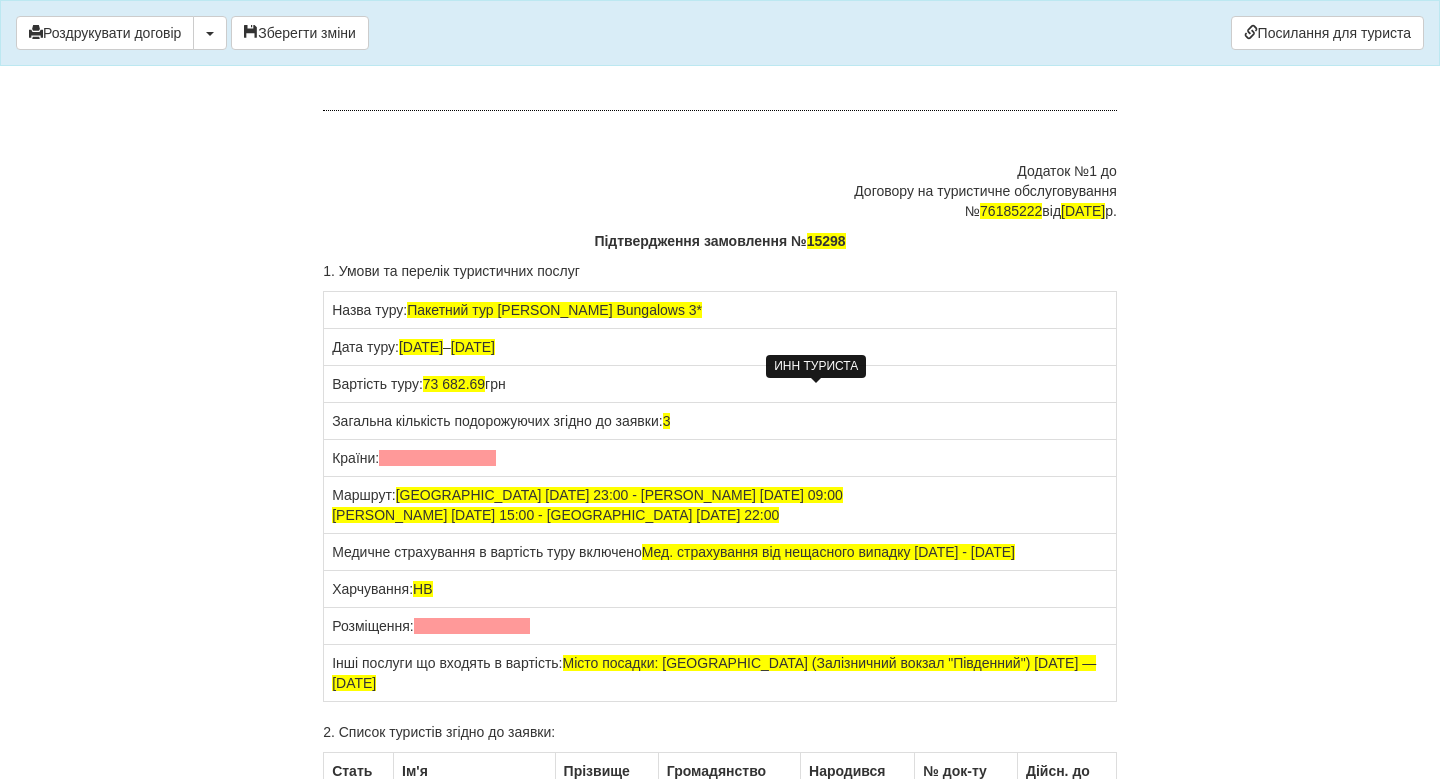 scroll, scrollTop: 15374, scrollLeft: 0, axis: vertical 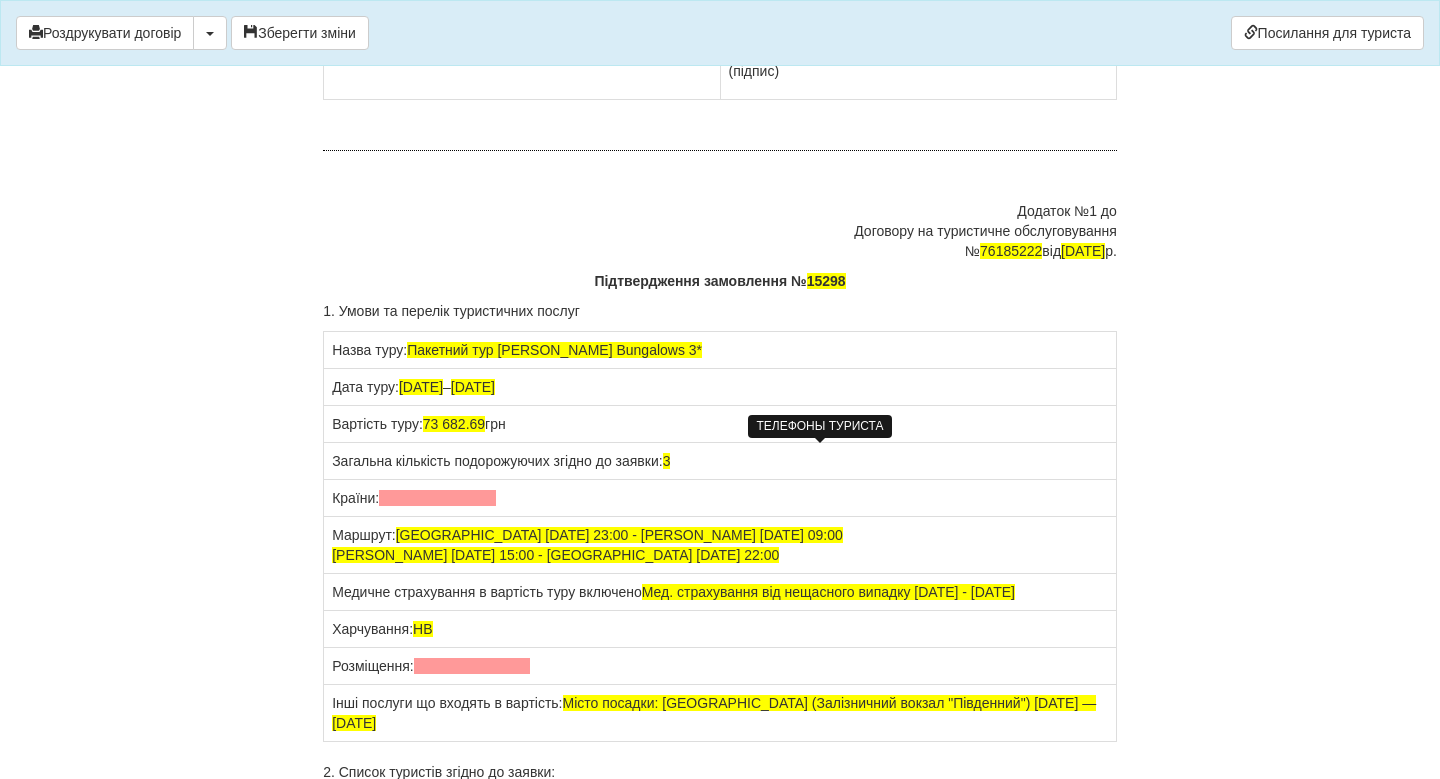 click at bounding box center (814, -146) 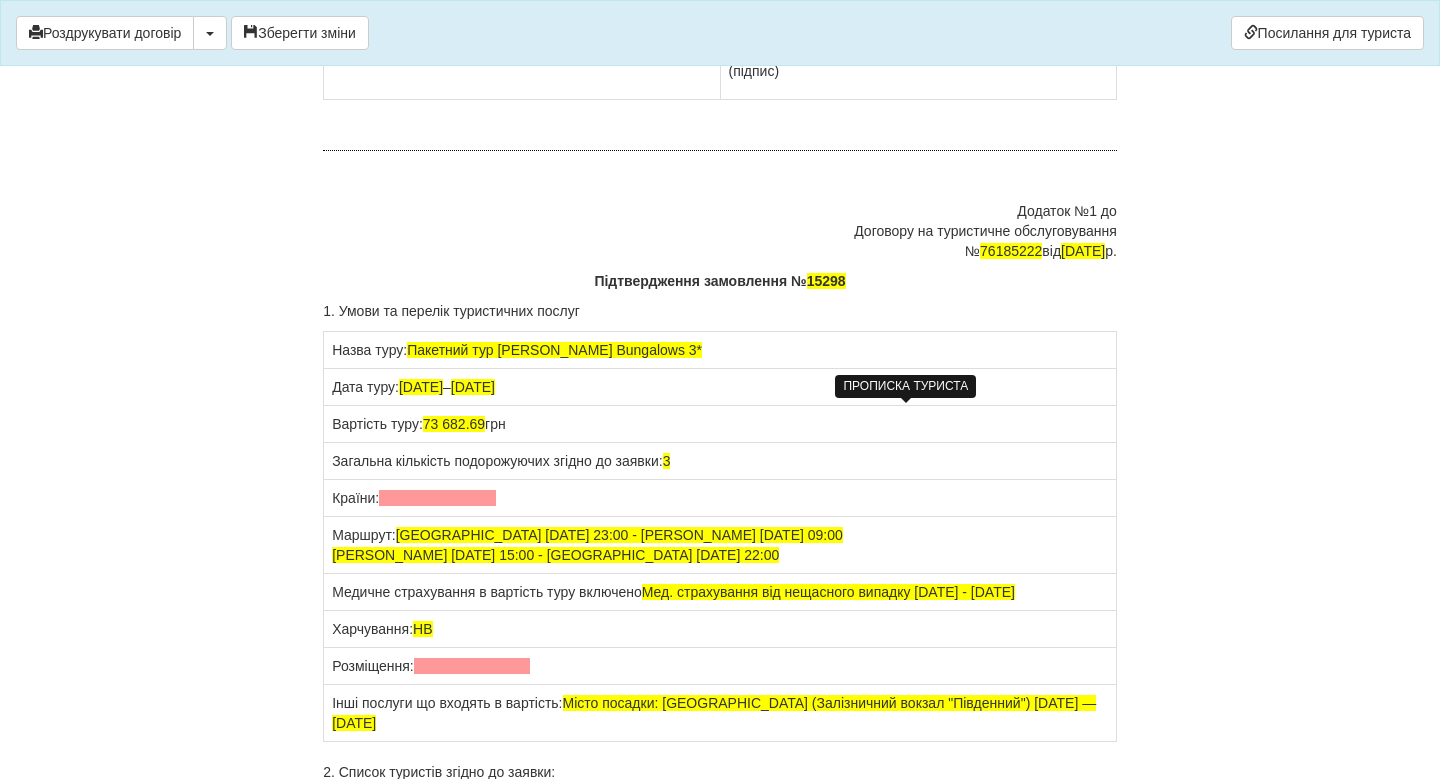 click at bounding box center [895, -186] 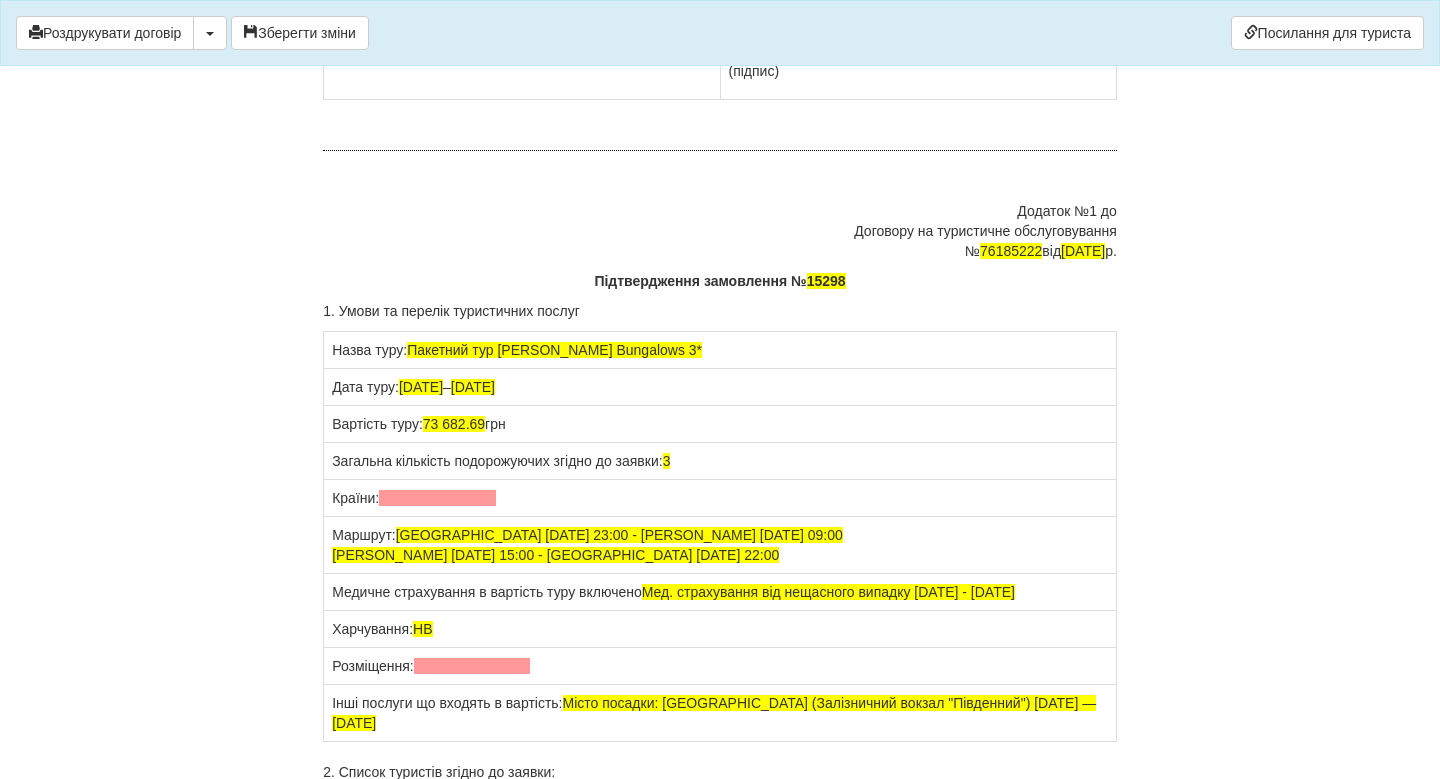 drag, startPoint x: 851, startPoint y: 413, endPoint x: 730, endPoint y: 413, distance: 121 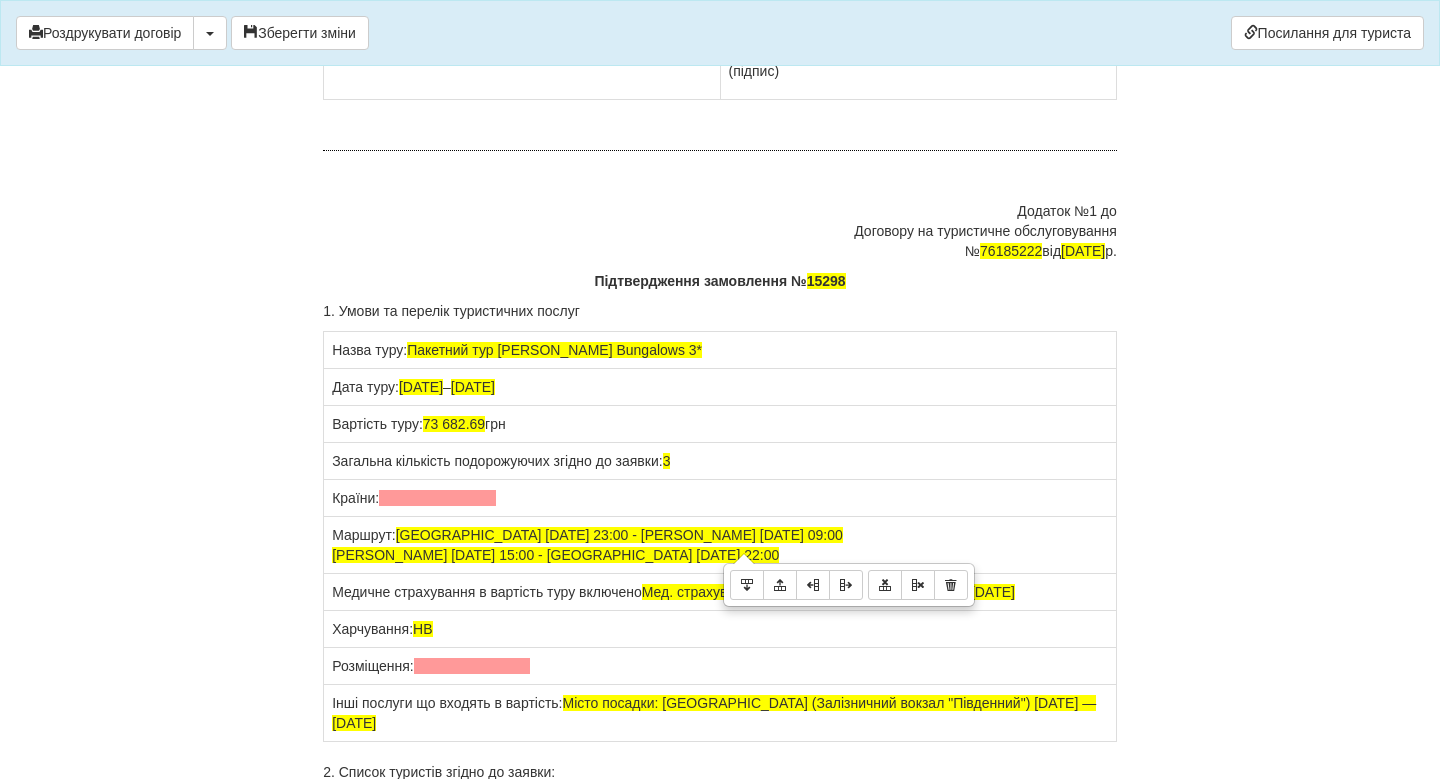 drag, startPoint x: 890, startPoint y: 437, endPoint x: 728, endPoint y: 428, distance: 162.2498 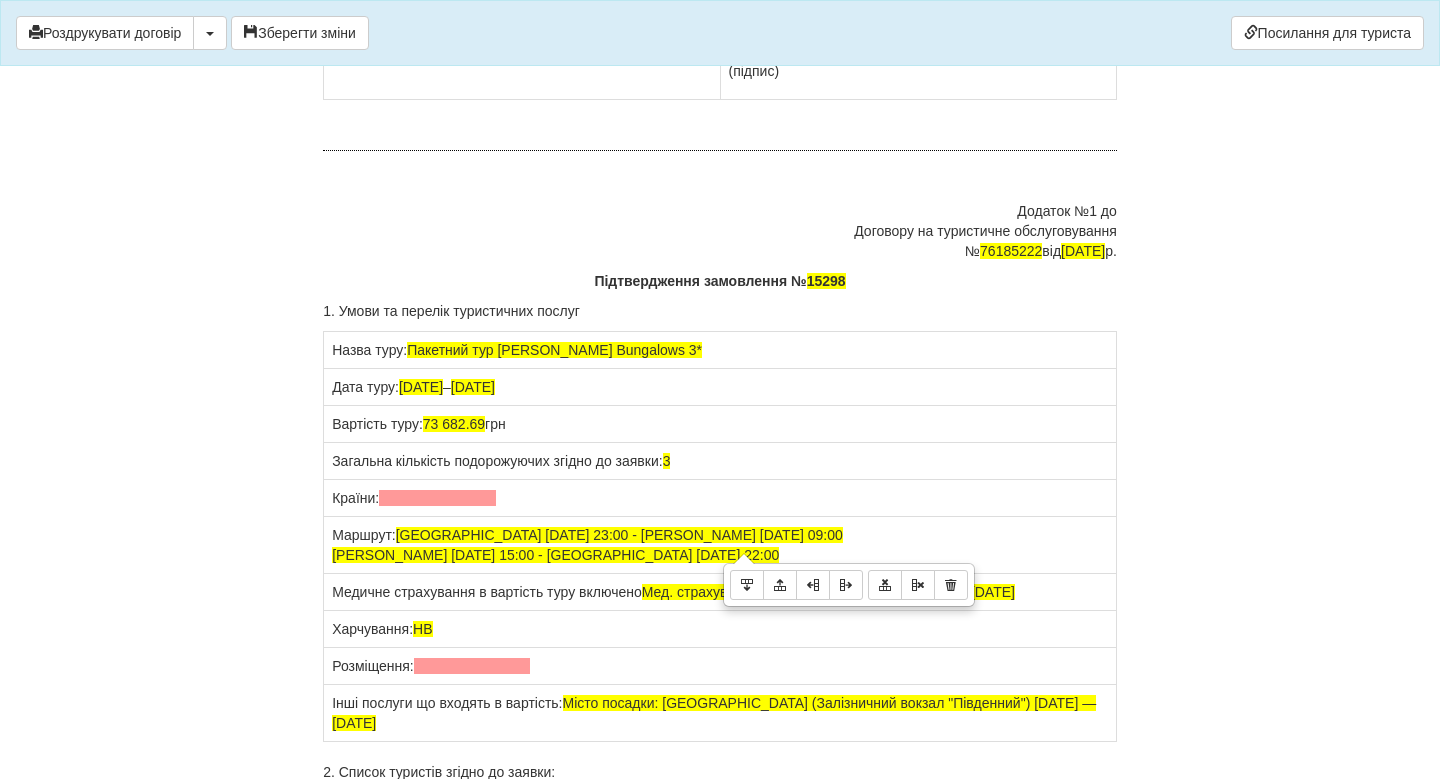 click on "AKOPOVA MARIIA
Дата народження:  [DATE]
Паспорт  [PASSPORT] виданий ,
м. [GEOGRAPHIC_DATA]
ІПН
Тел." at bounding box center [918, -136] 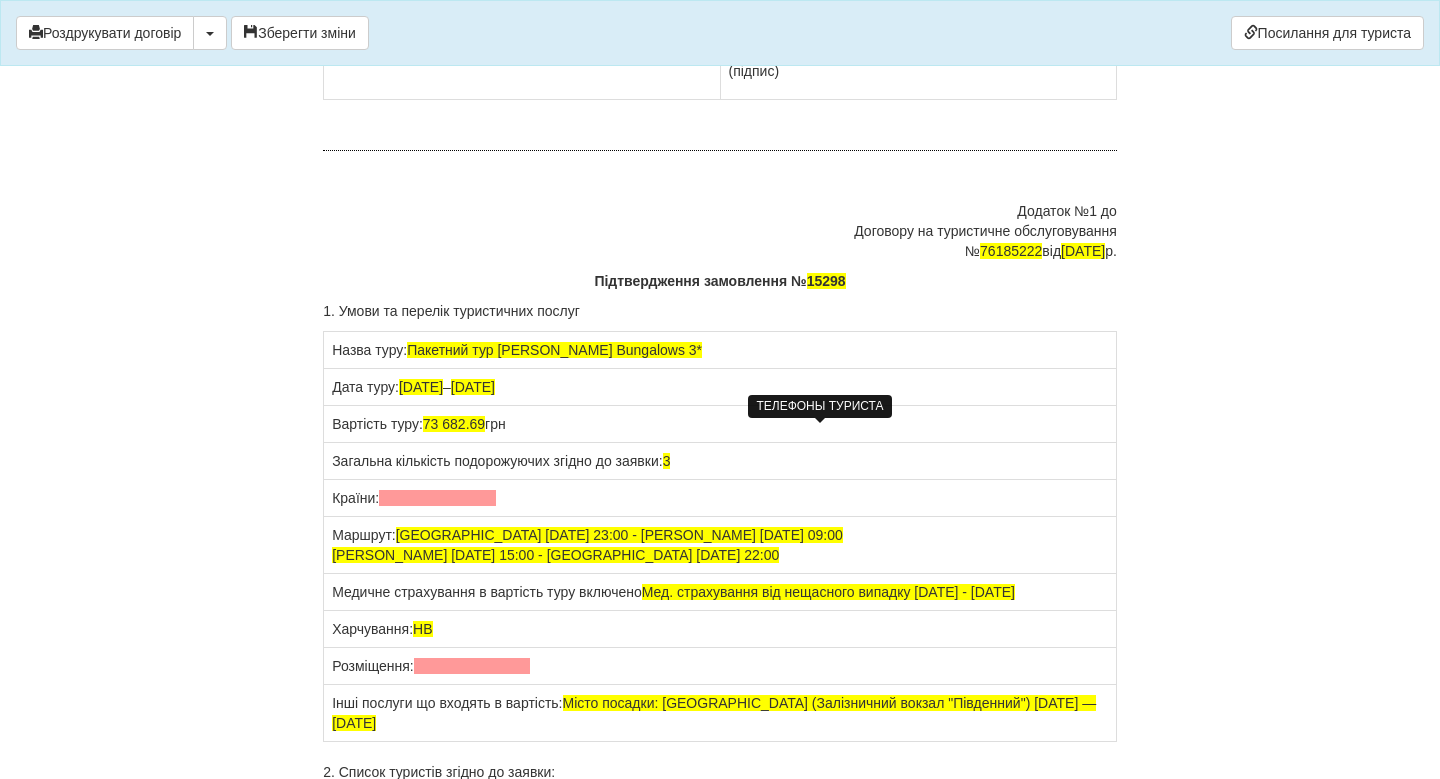 click at bounding box center [814, -166] 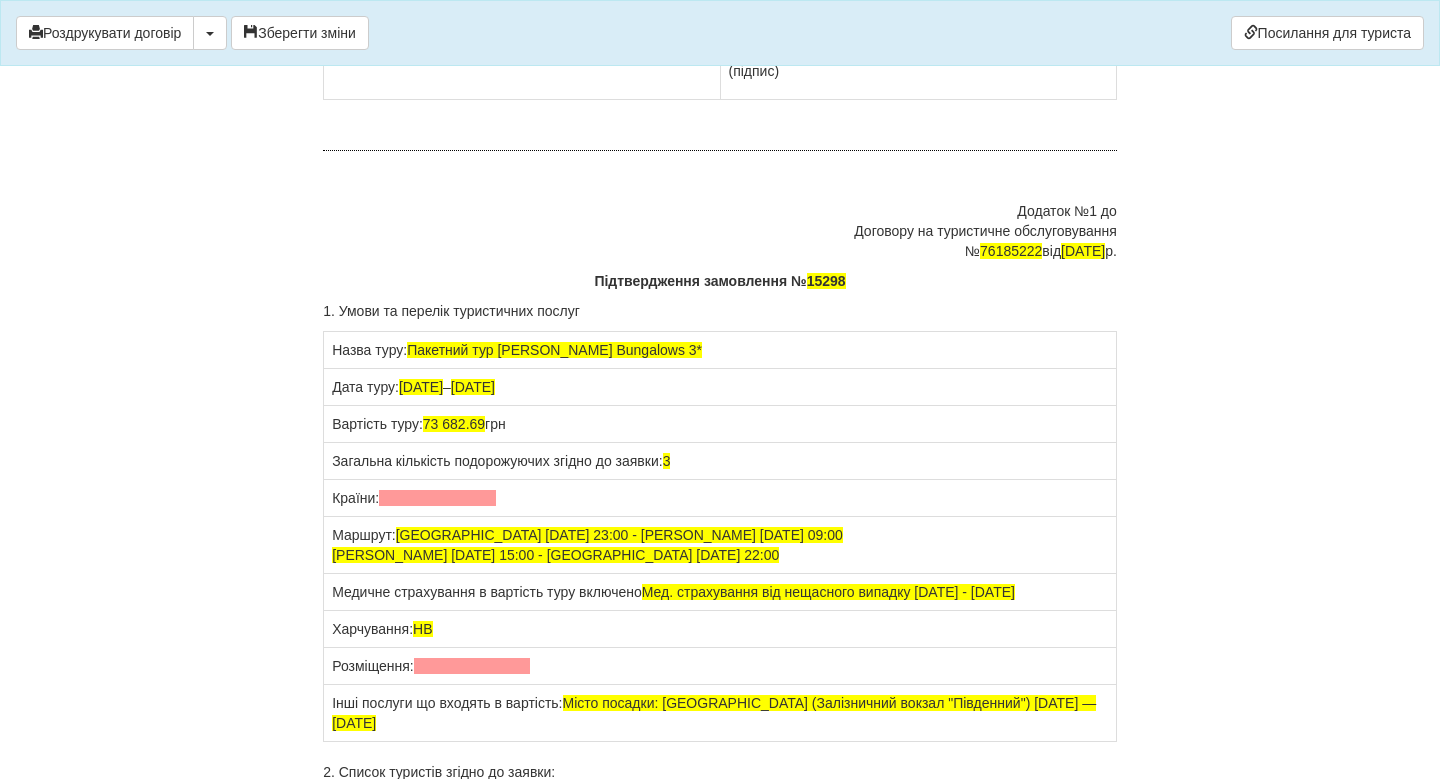 click on "AKOPOVA MARIIA
Дата народження:  [DATE]
Паспорт  [PASSPORT] виданий ,
м. Київ
Тел.  _" at bounding box center (918, -136) 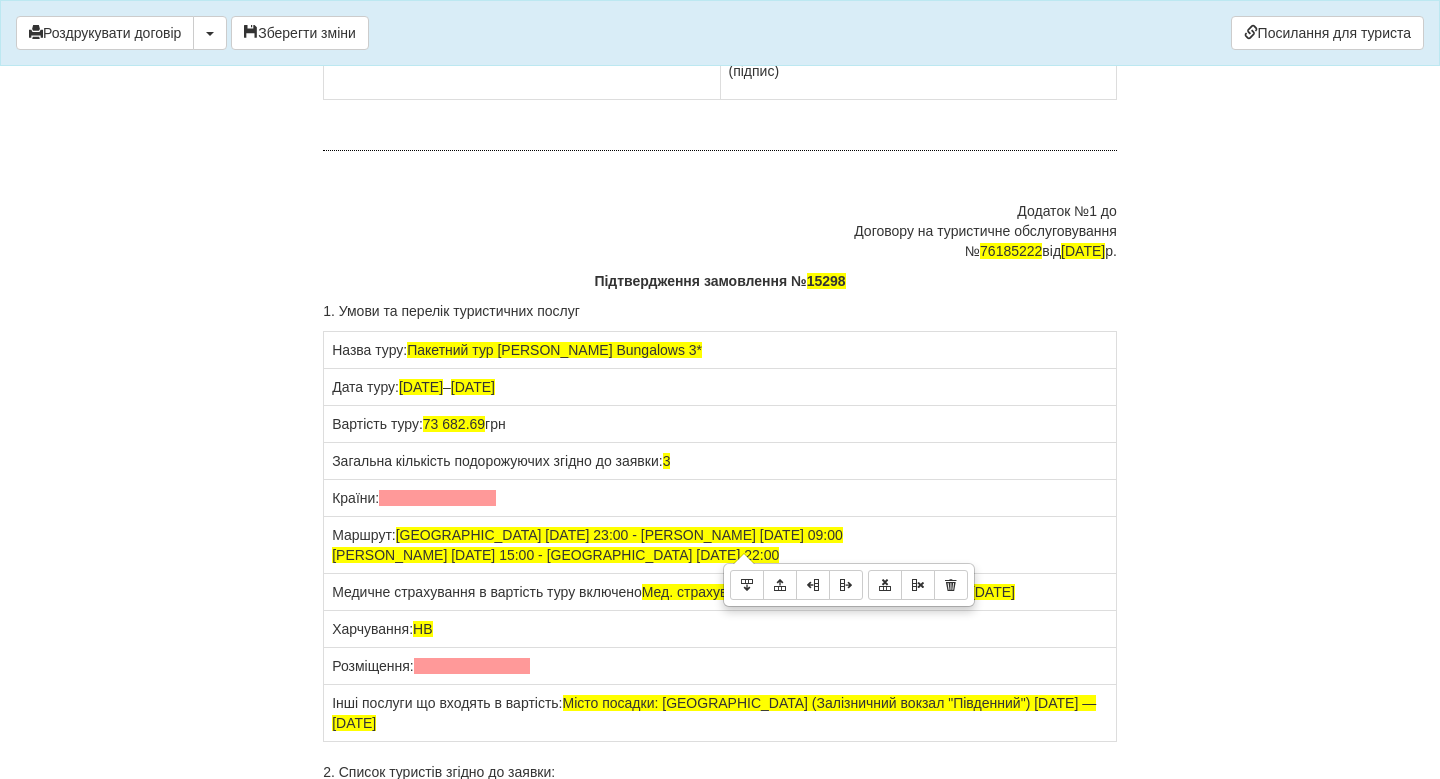 drag, startPoint x: 891, startPoint y: 437, endPoint x: 730, endPoint y: 376, distance: 172.16852 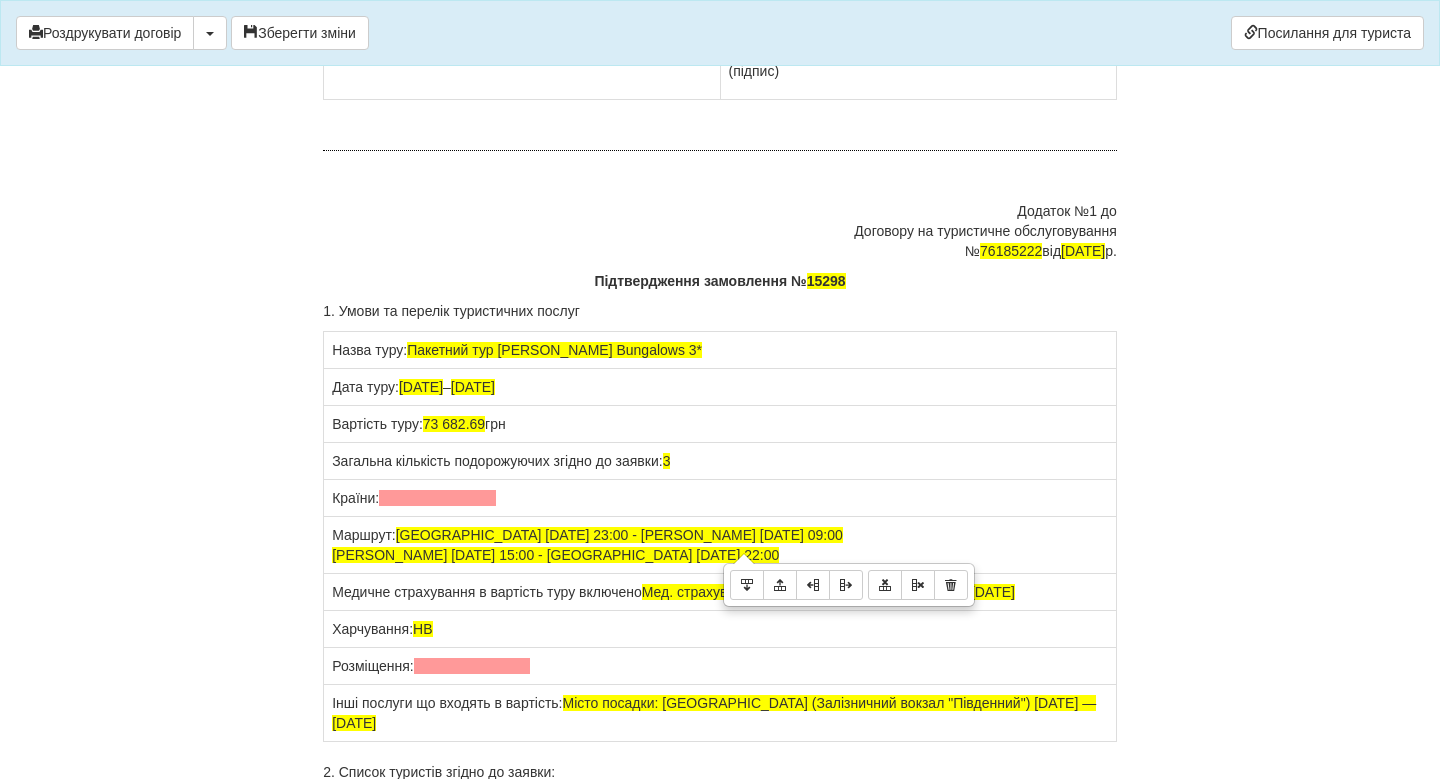 click on "AKOPOVA MARIIA
Дата народження:  [DATE]
Паспорт  [PASSPORT] виданий ,
м. Київ
Тел. [PHONE_NUMBER]" at bounding box center [918, -136] 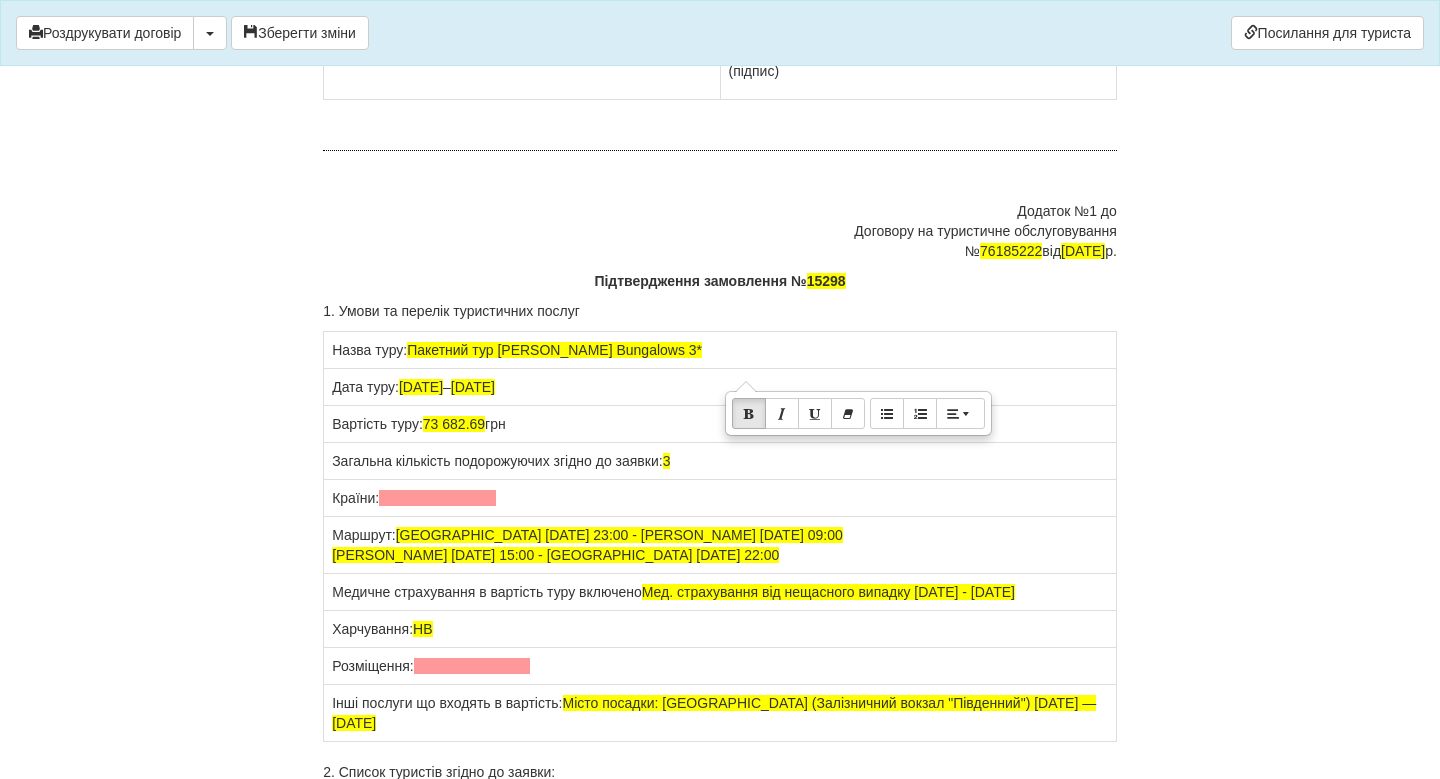 click on "AKOPOVA MARIIA
Дата народження:  [DATE]
Паспорт  [PASSPORT] виданий ,
м. Київ
Тел. [PHONE_NUMBER]" at bounding box center [918, -136] 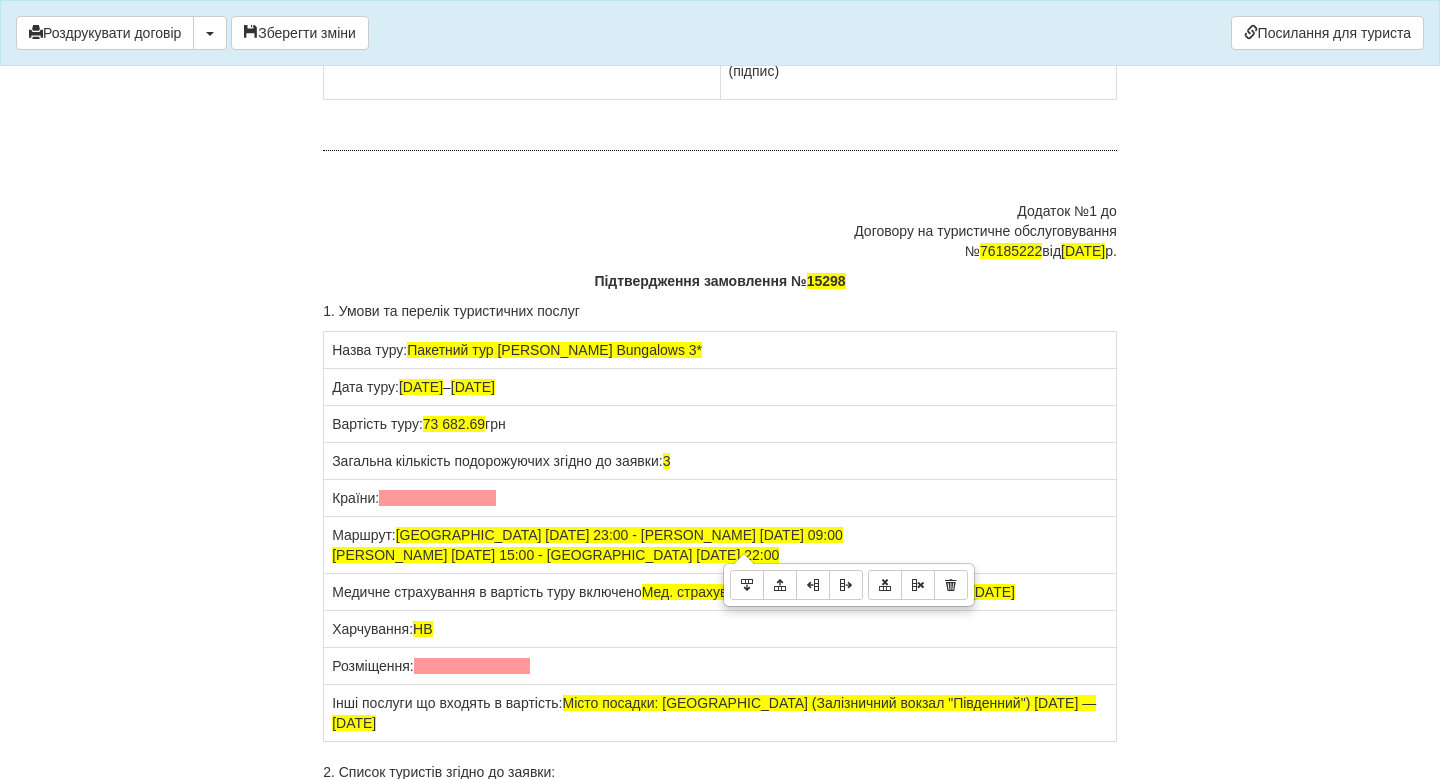 drag, startPoint x: 853, startPoint y: 362, endPoint x: 714, endPoint y: 362, distance: 139 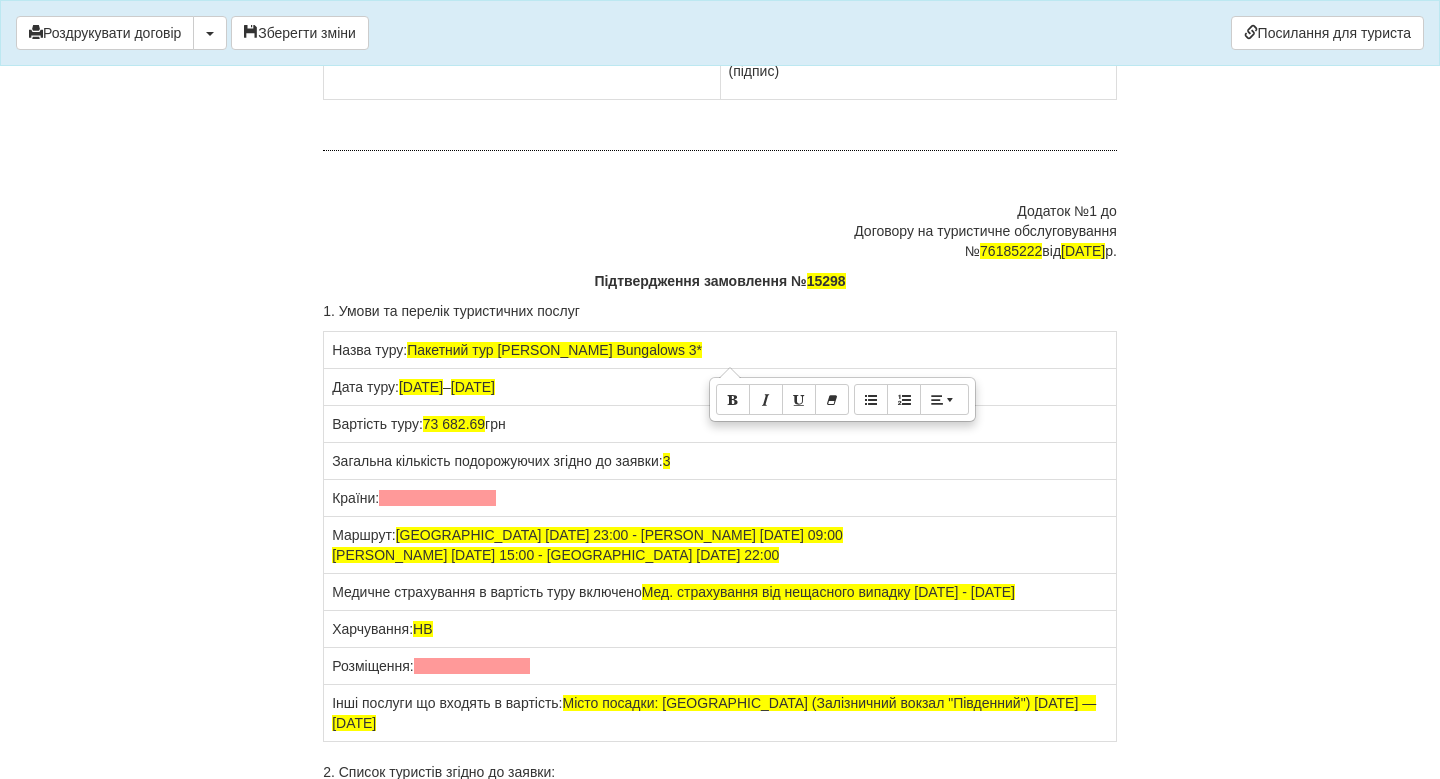 click on "AKOPOVA MARIIA" at bounding box center (788, -246) 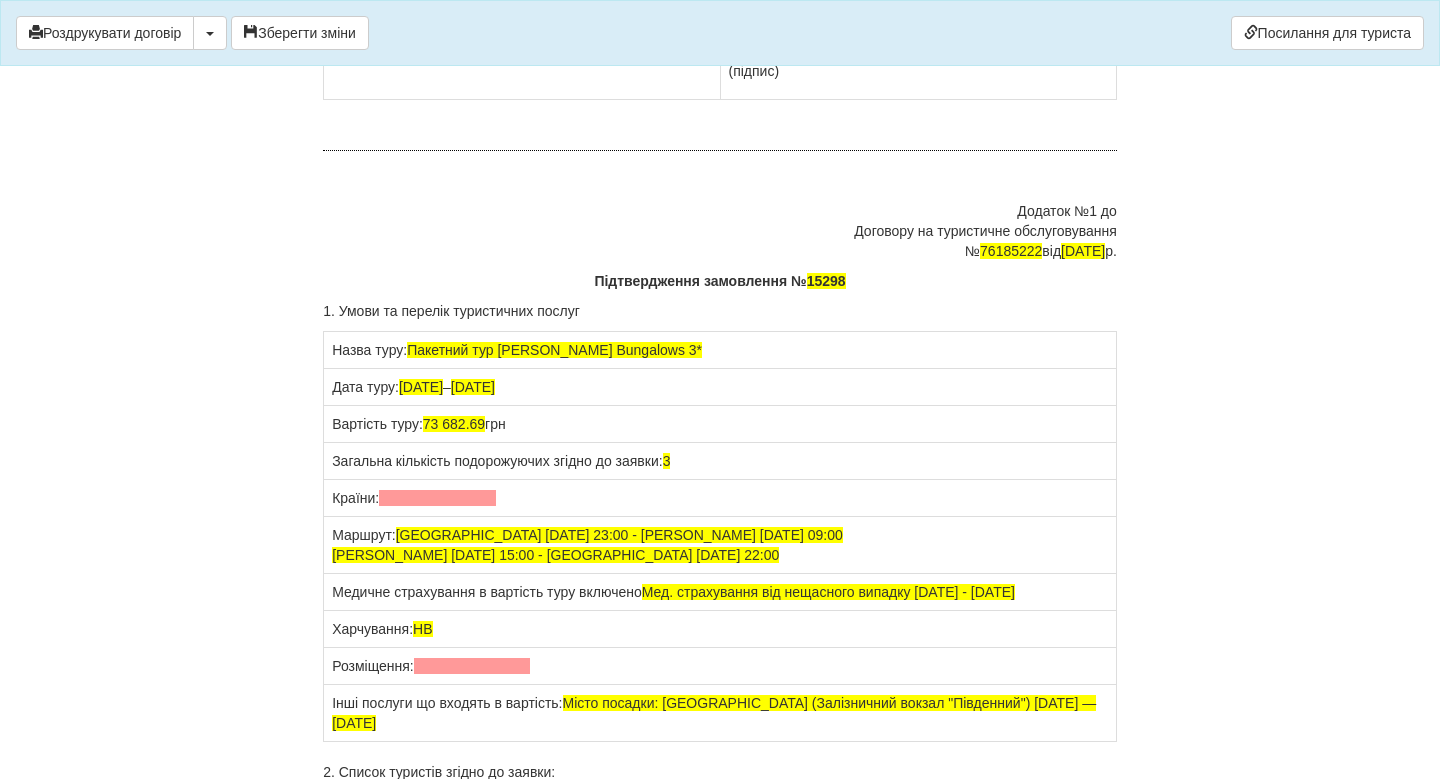 click on "AKOPOVA MARIIA" at bounding box center (788, -246) 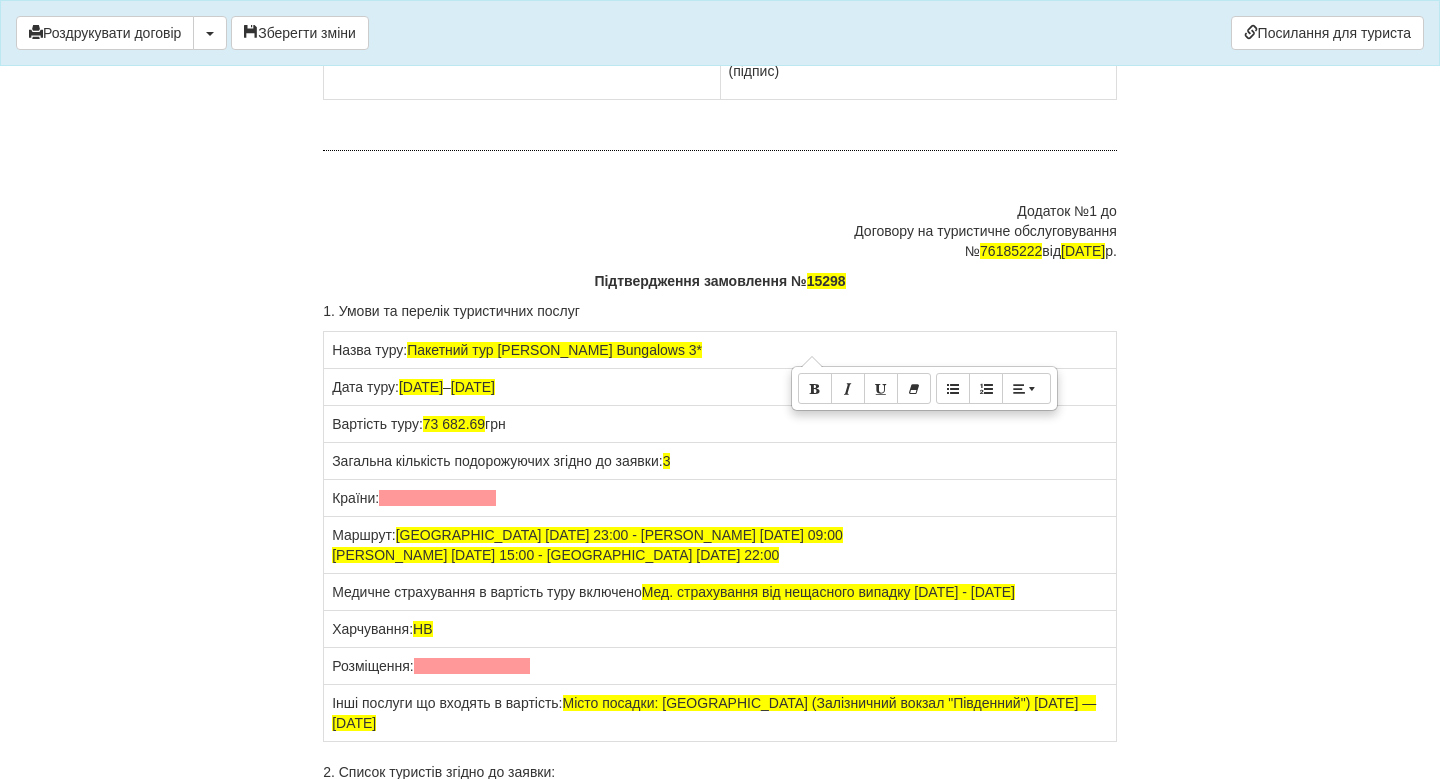 click on "AKOPOVA MARIIA" at bounding box center [788, -246] 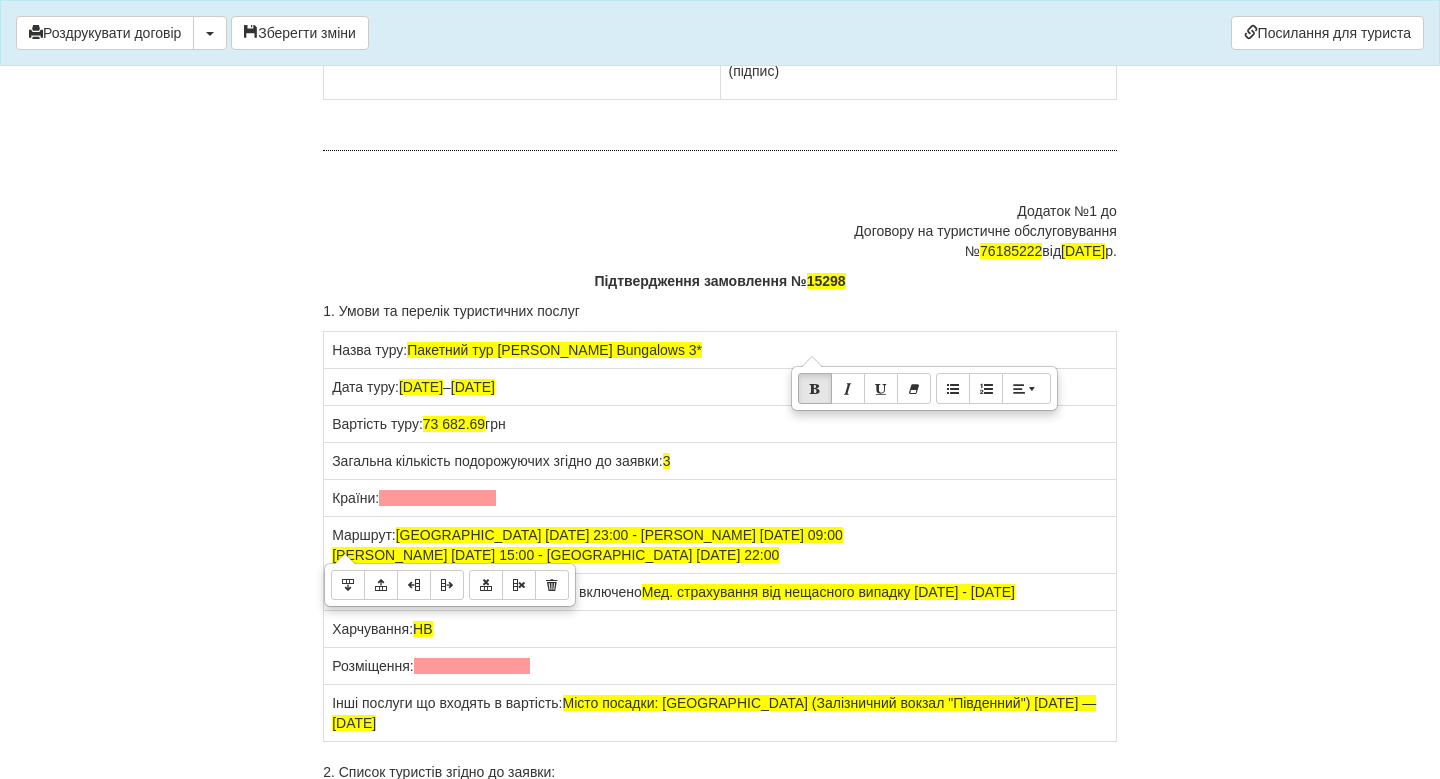 drag, startPoint x: 636, startPoint y: 432, endPoint x: 332, endPoint y: 414, distance: 304.53244 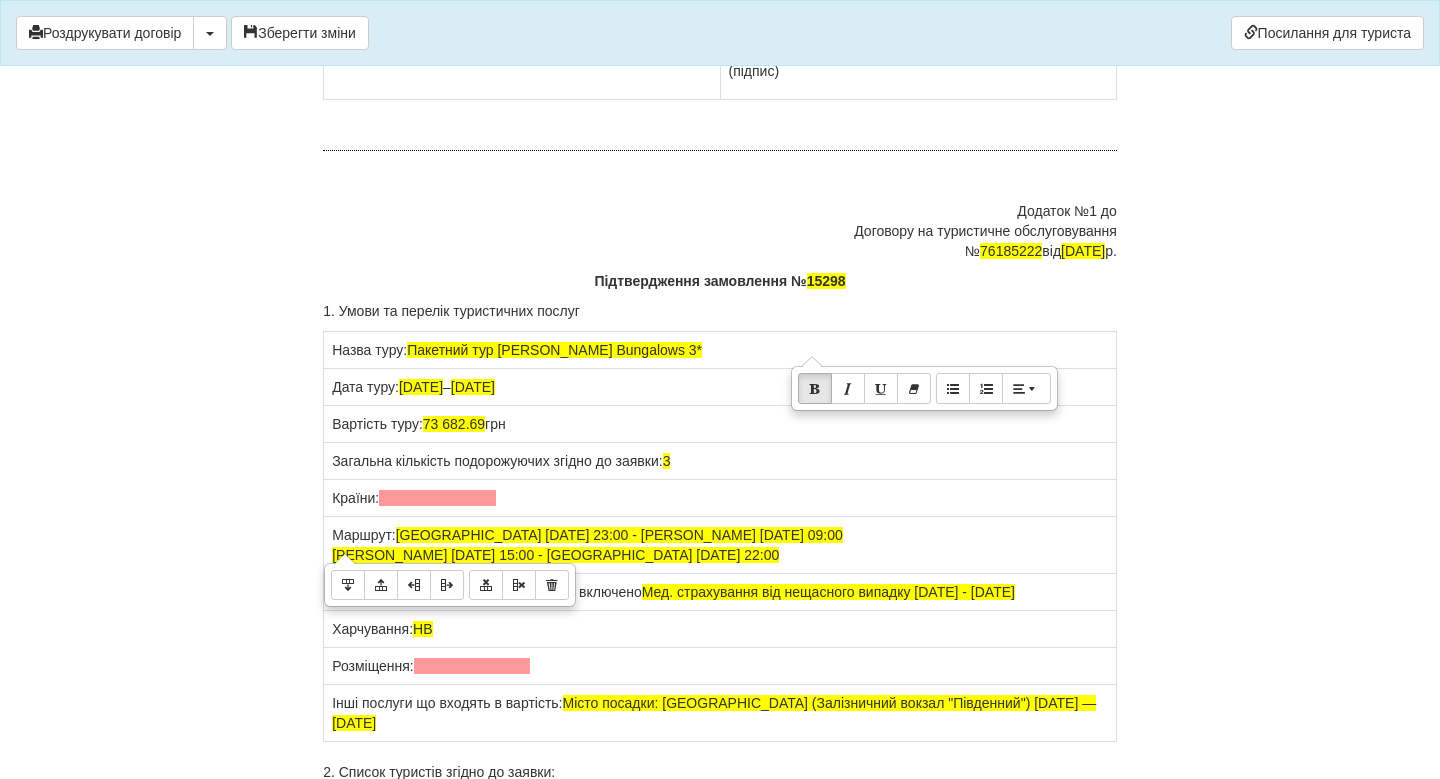 click on "[PERSON_NAME]
Юридична адреса:  20434, [GEOGRAPHIC_DATA], с. [GEOGRAPHIC_DATA], ул. Трипільска 90
Фактична адреса:  [STREET_ADDRESS] Ярославів Вал 36
Поштова адреса:  [STREET_ADDRESS] Ярославів Вал 36
Тел./факс:  [PHONE_NUMBER]
Рахунок:  [FINANCIAL_ID]
Банк:  Приватбанк
МФО  320649
Код ЄДРПОУ  3492603325" at bounding box center [522, -136] 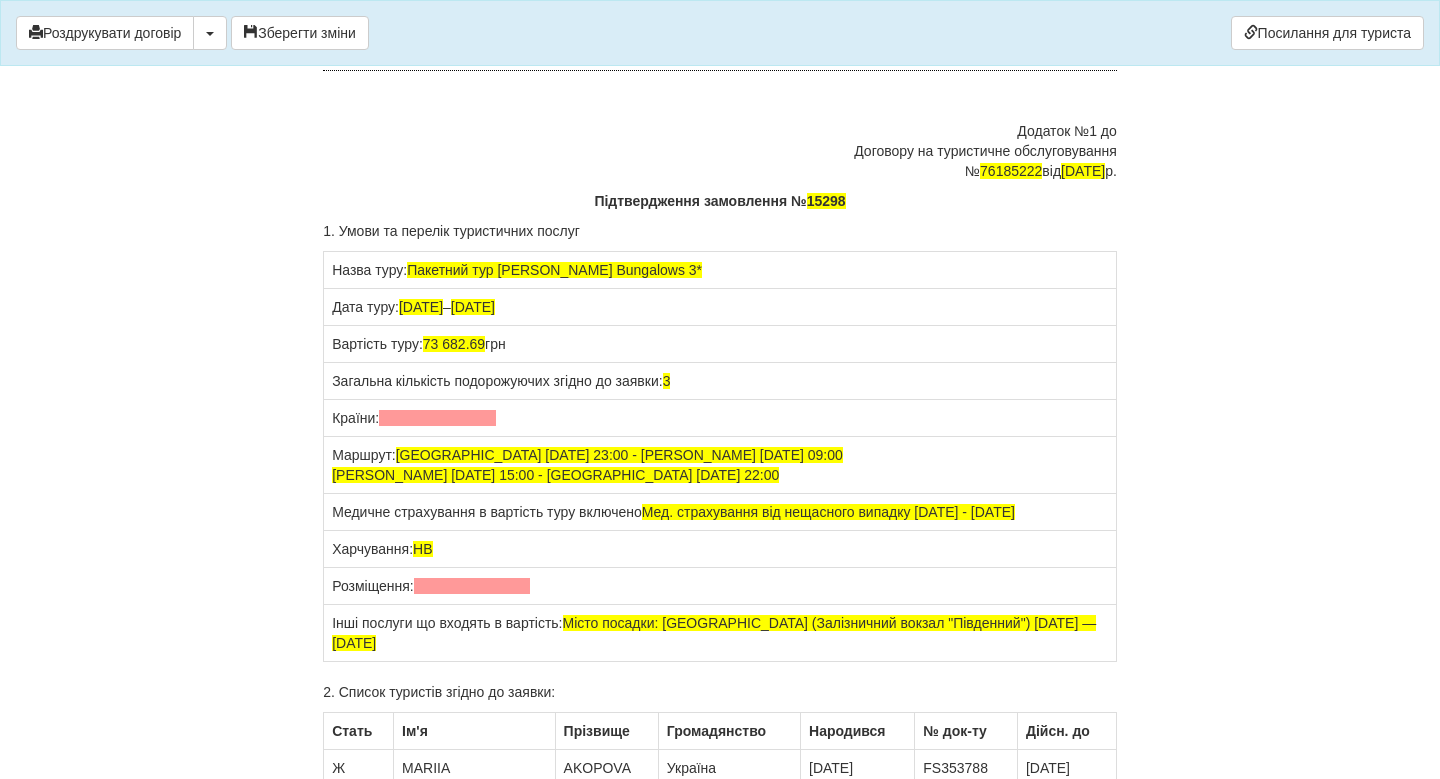 click on "[PERSON_NAME]
Юридична адреса:  20434, [GEOGRAPHIC_DATA], с. [GEOGRAPHIC_DATA], ул. Трипільска 90
Тел./факс:  [PHONE_NUMBER]
Рахунок:  [FINANCIAL_ID]
Банк:  Приватбанк
МФО  320649
Код ЄДРПОУ  3492603325" at bounding box center [522, -176] 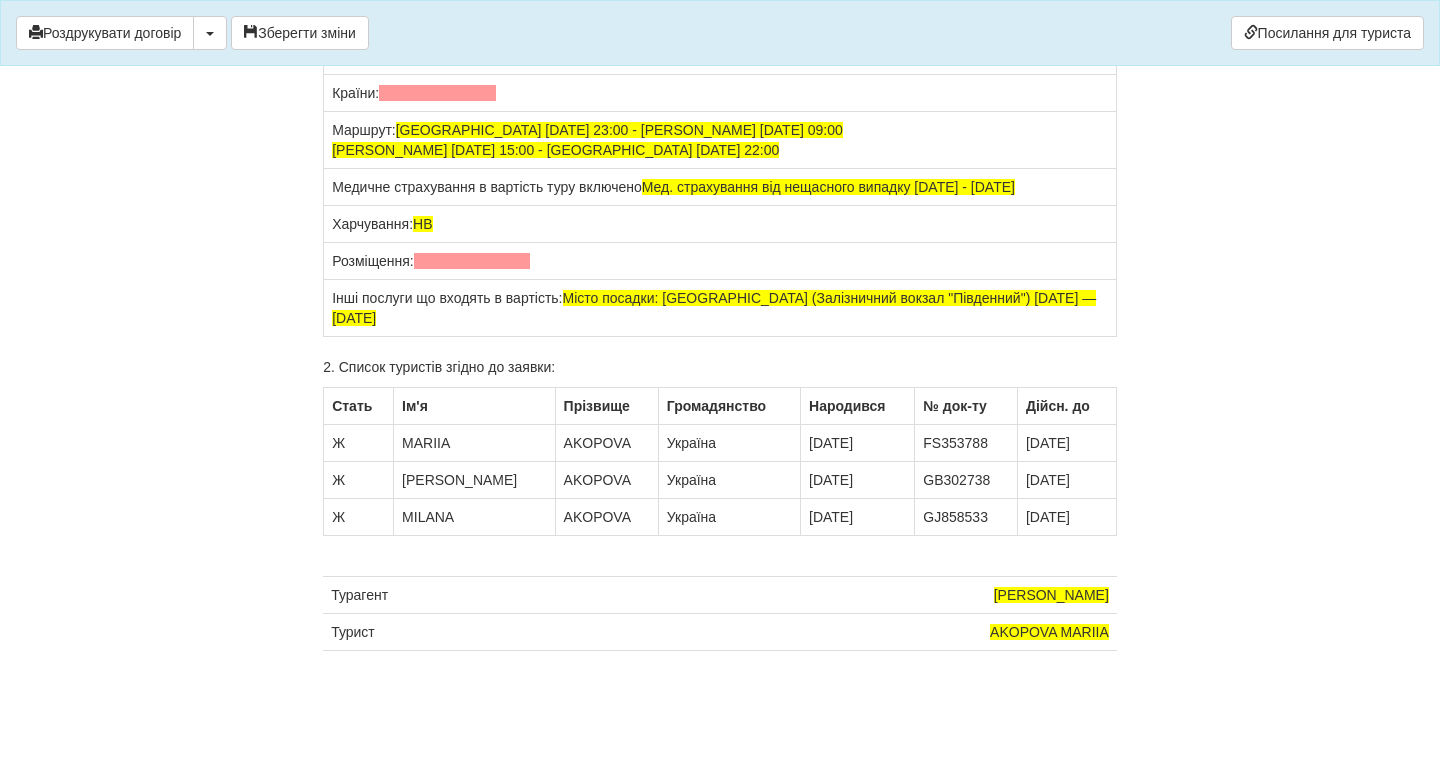 scroll, scrollTop: 15846, scrollLeft: 0, axis: vertical 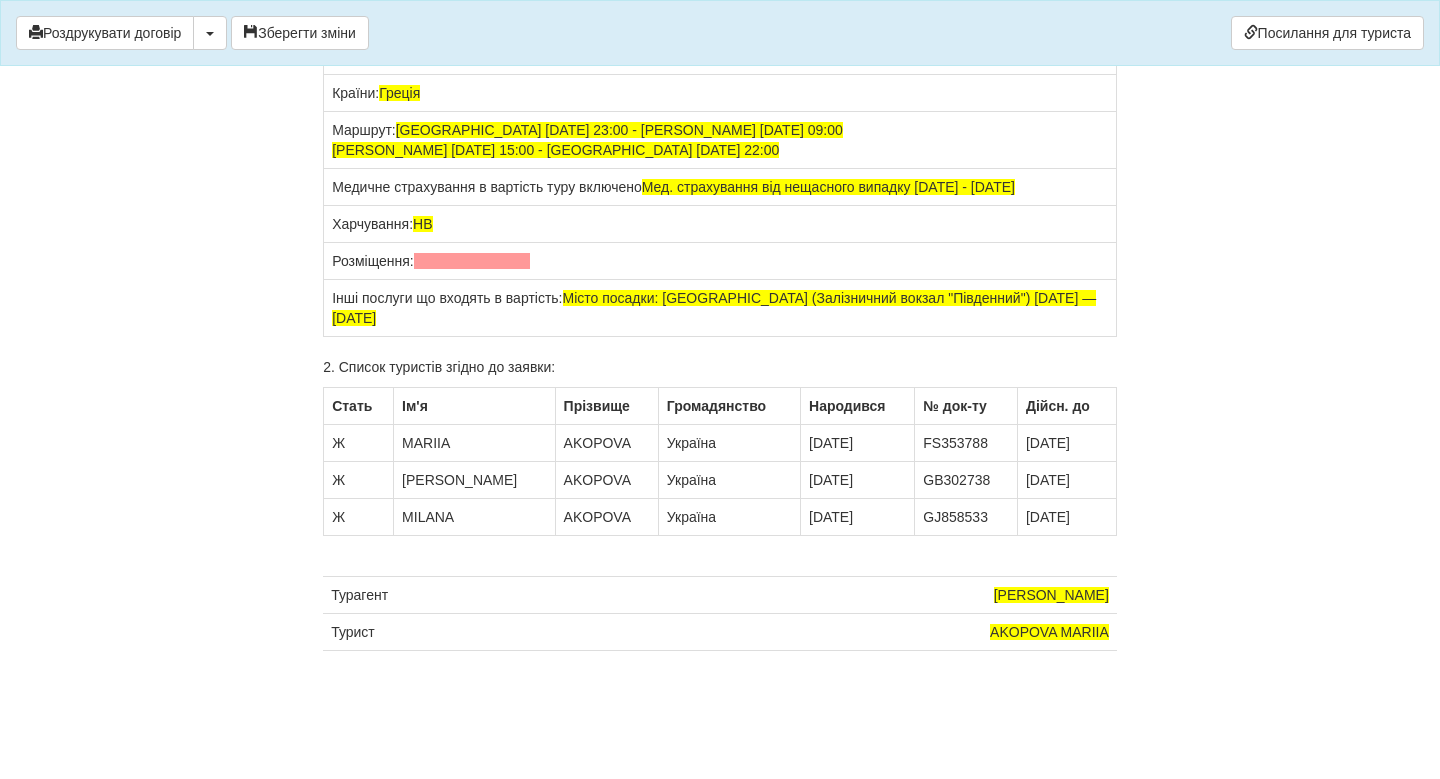 click on "Харчування:    HB" at bounding box center [720, 224] 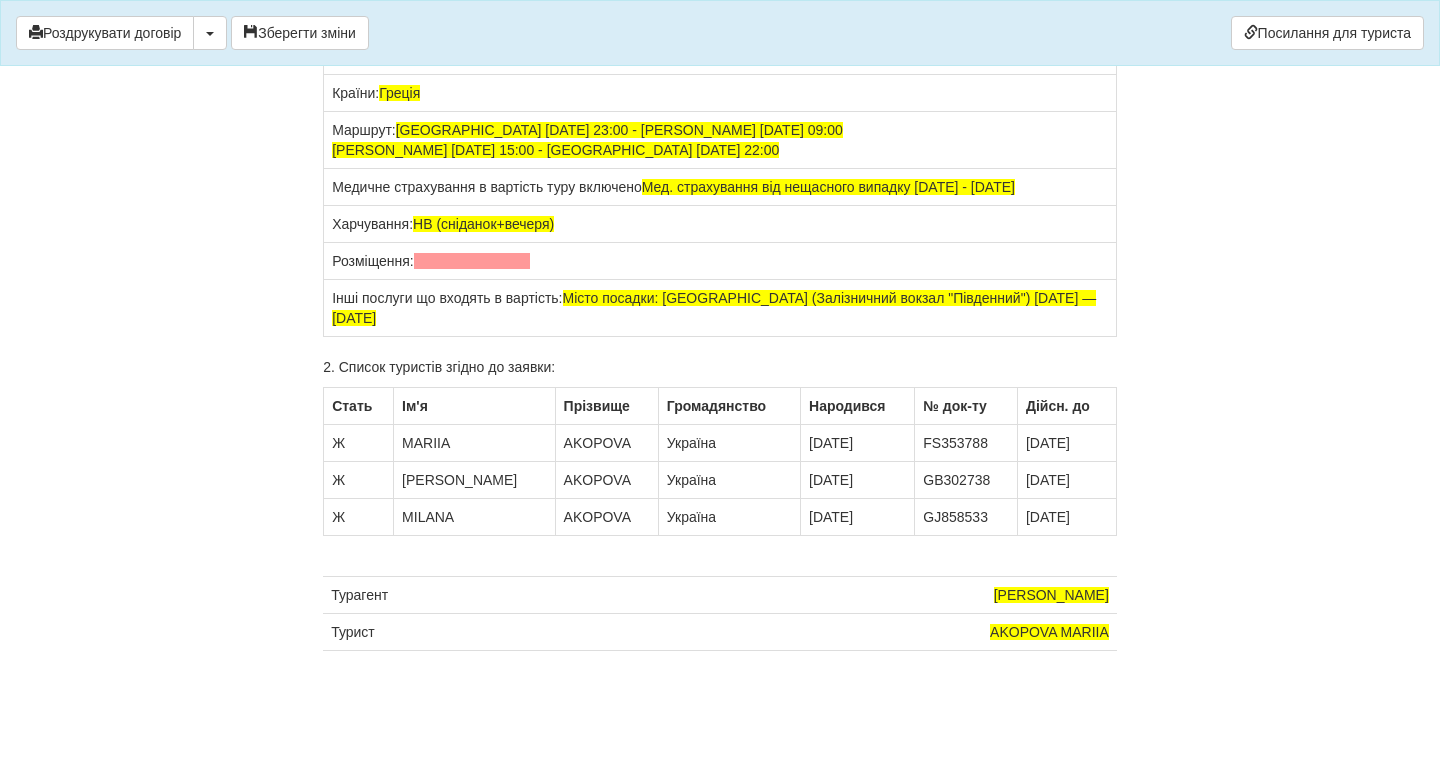 click at bounding box center (472, 261) 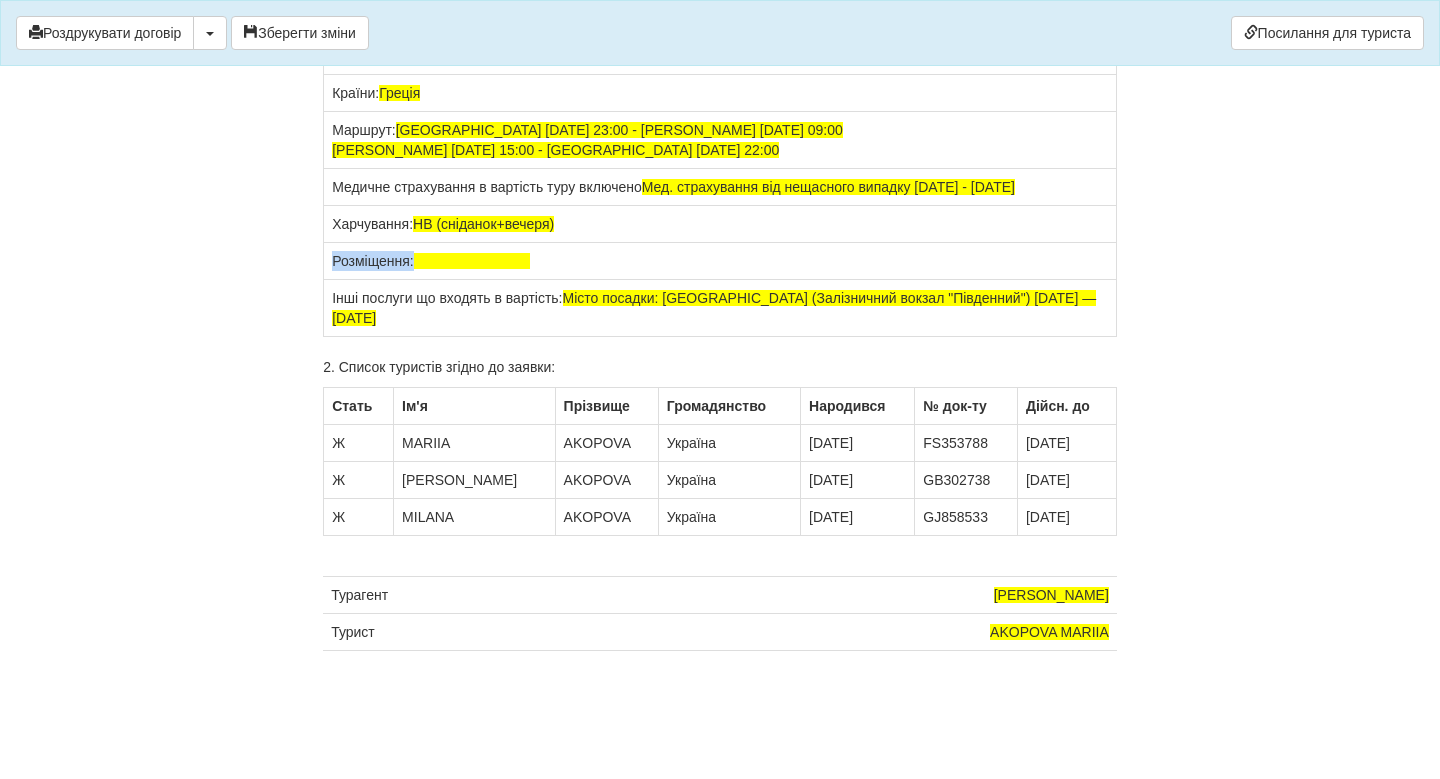 scroll, scrollTop: 16319, scrollLeft: 0, axis: vertical 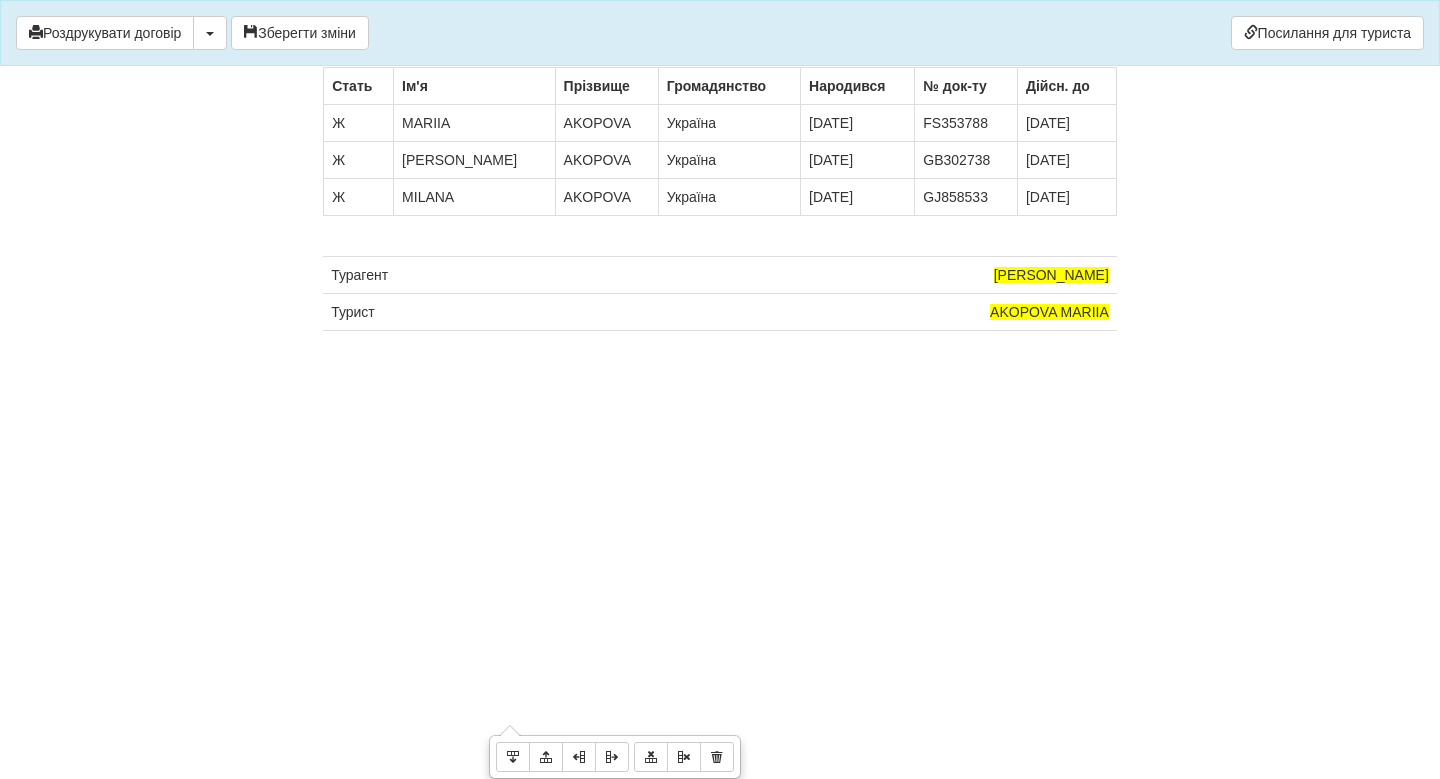 click on "Прiзвище" at bounding box center [606, 86] 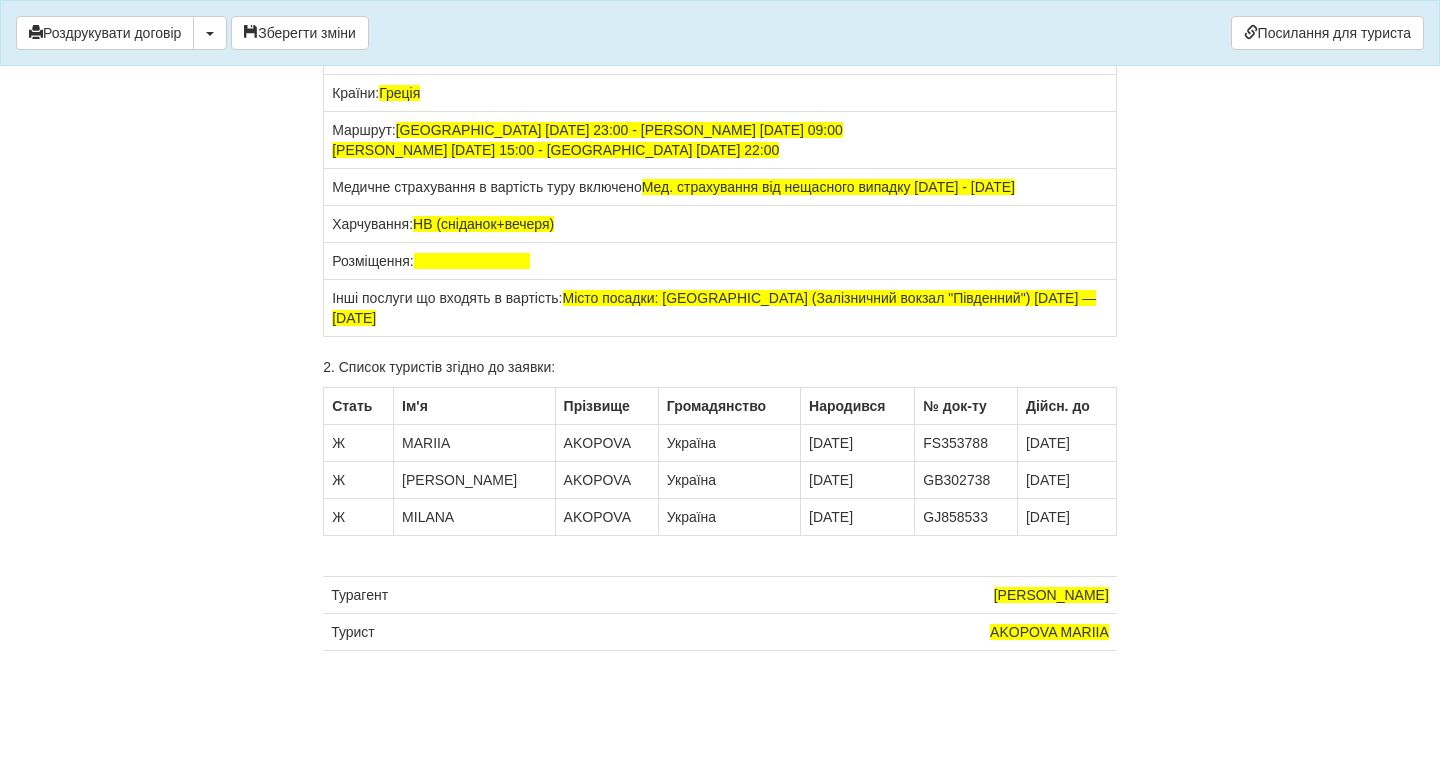 click at bounding box center (472, 261) 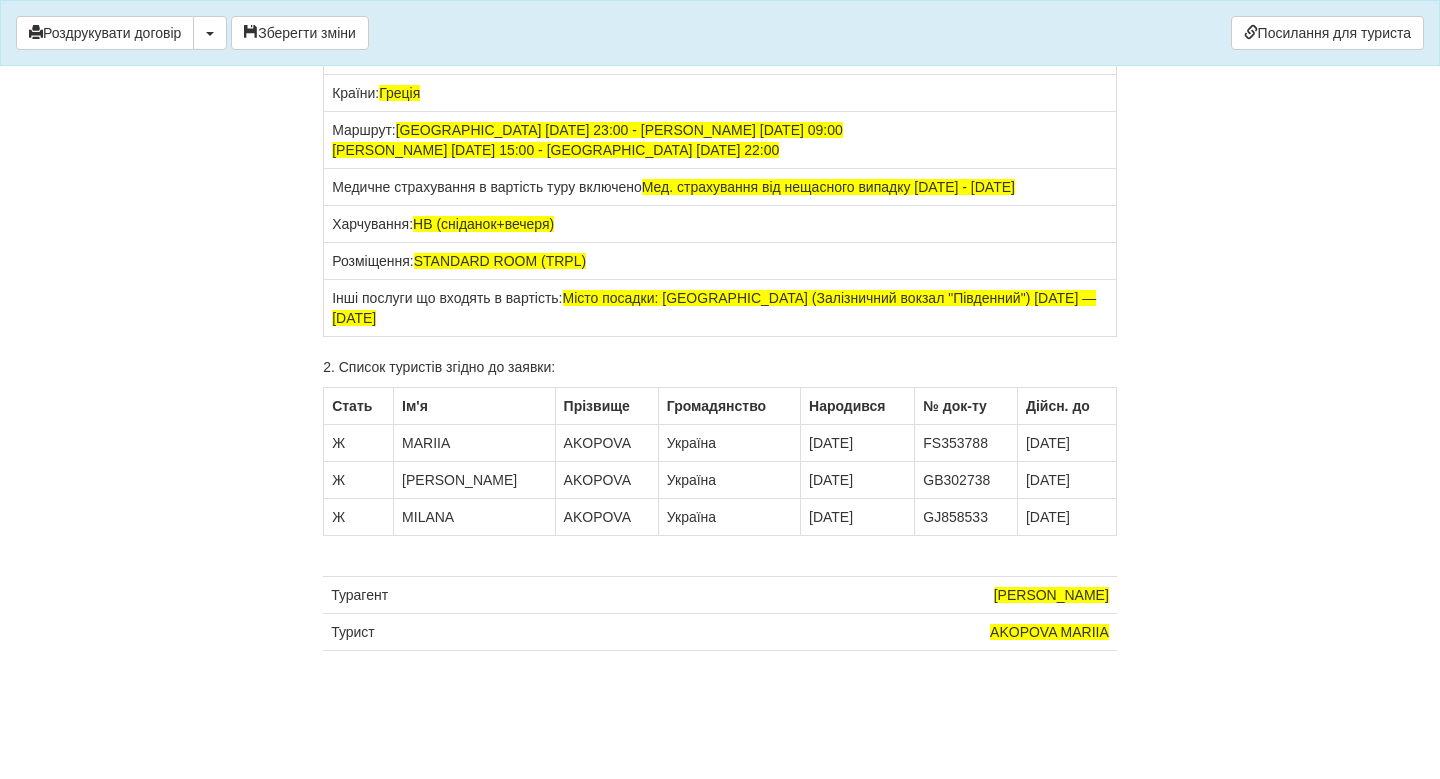 click on "Місто посадки: [GEOGRAPHIC_DATA] (Залізничний вокзал "Південний")    [DATE] — [DATE]" at bounding box center [714, 308] 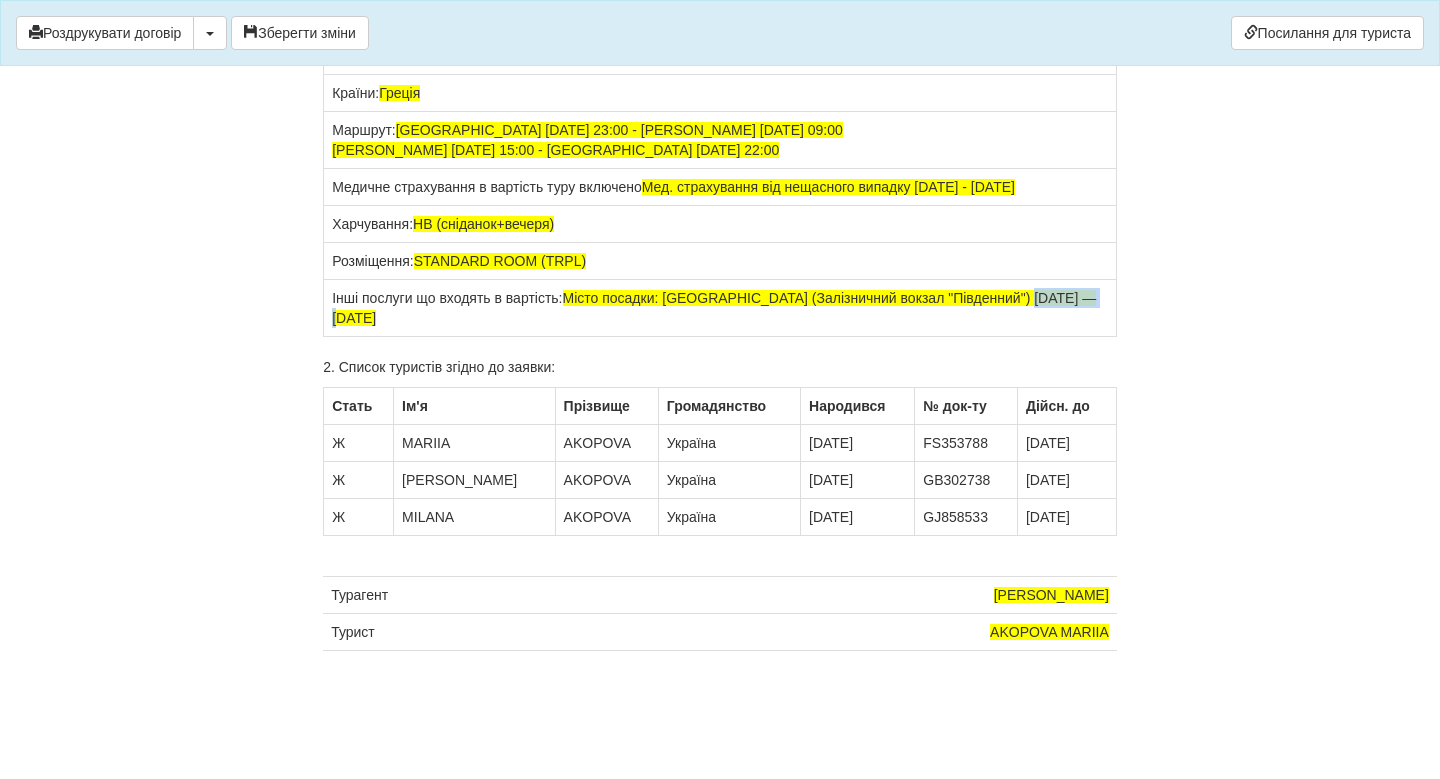 drag, startPoint x: 1025, startPoint y: 299, endPoint x: 1051, endPoint y: 313, distance: 29.529646 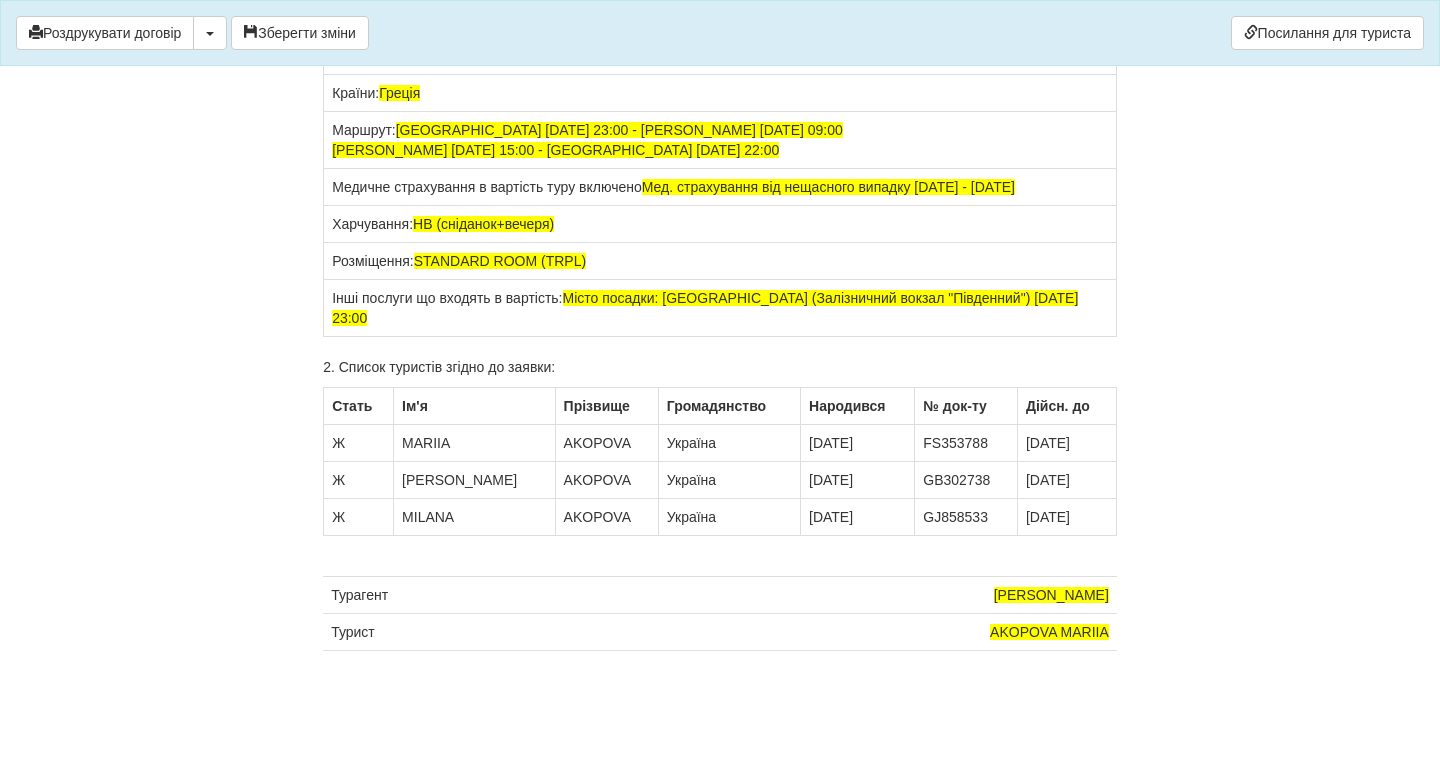 scroll, scrollTop: 15952, scrollLeft: 0, axis: vertical 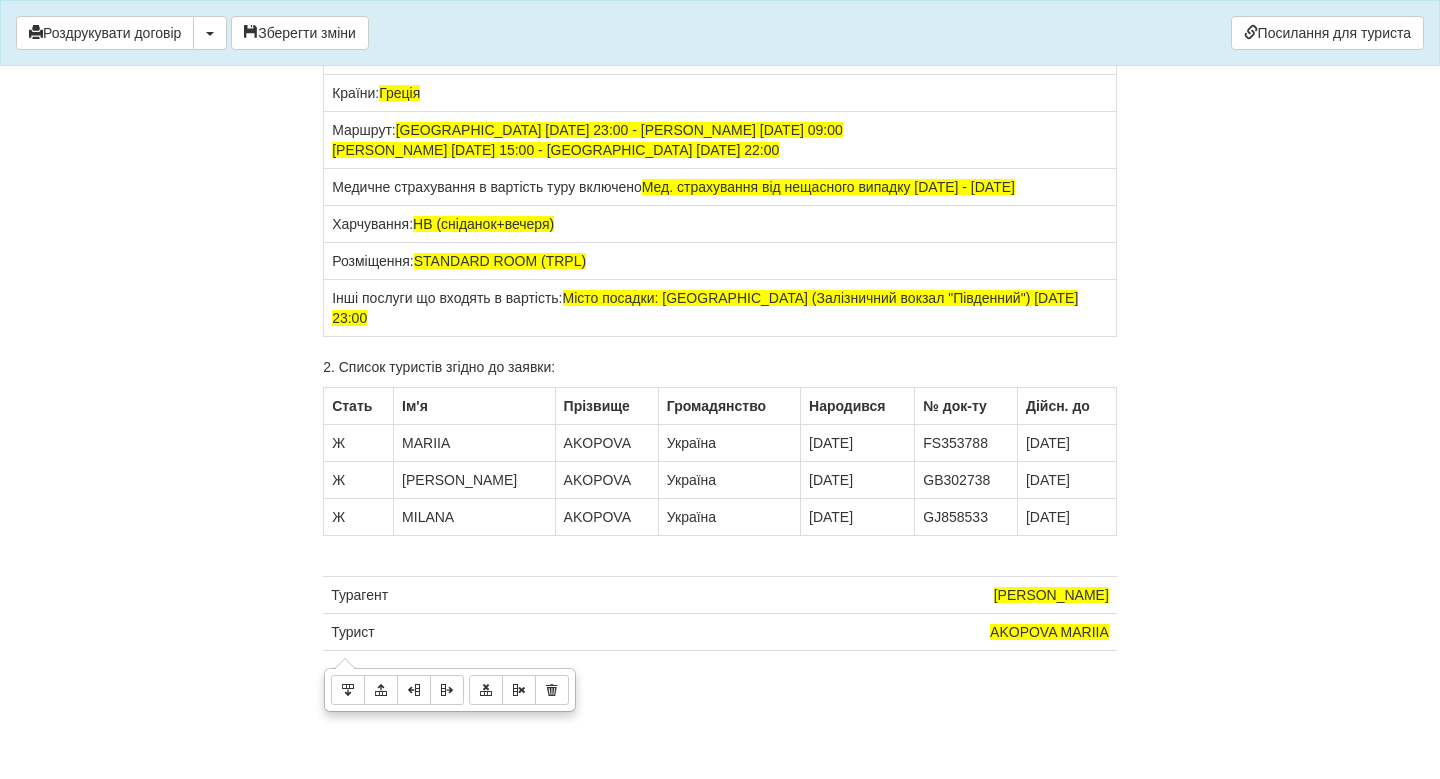 drag, startPoint x: 532, startPoint y: 381, endPoint x: 429, endPoint y: 381, distance: 103 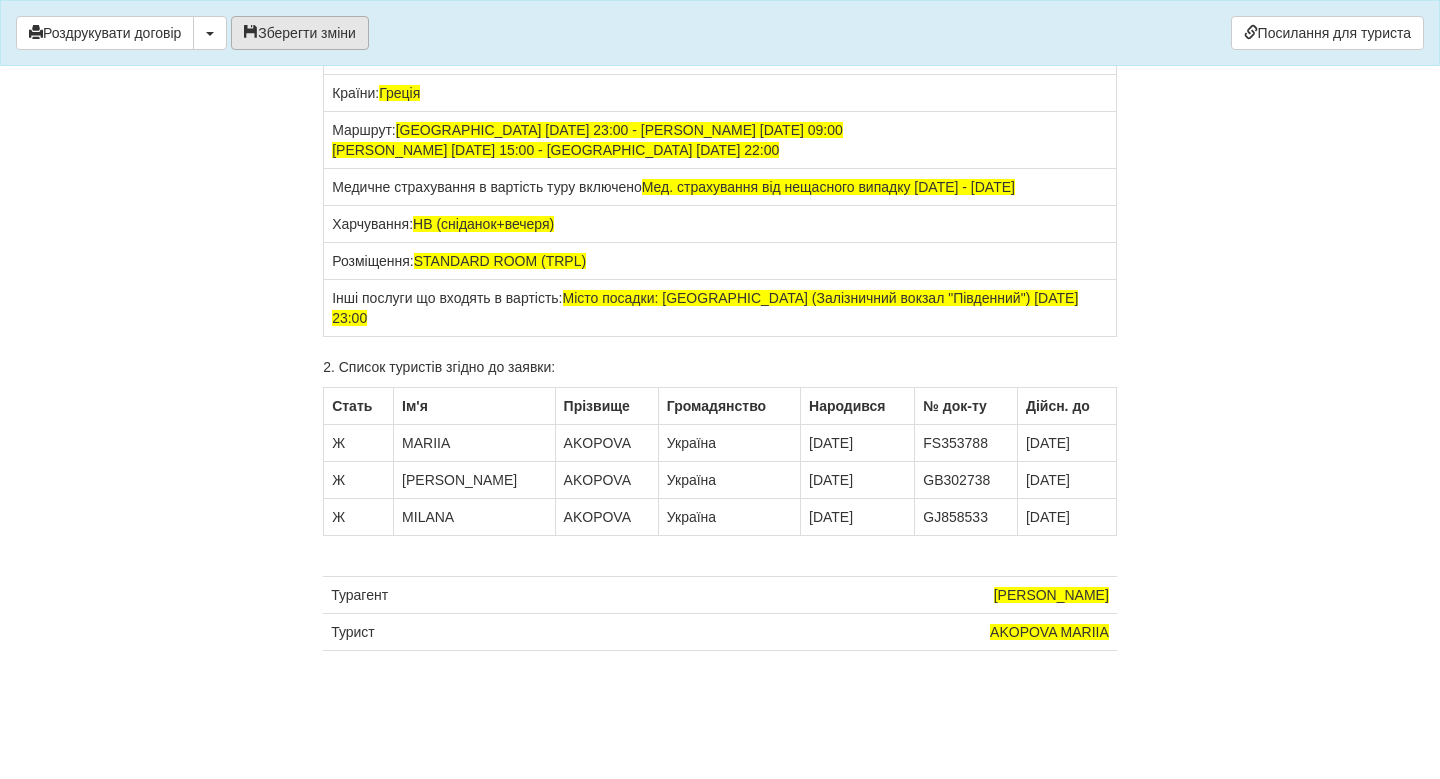 click on "Зберегти зміни" at bounding box center [300, 33] 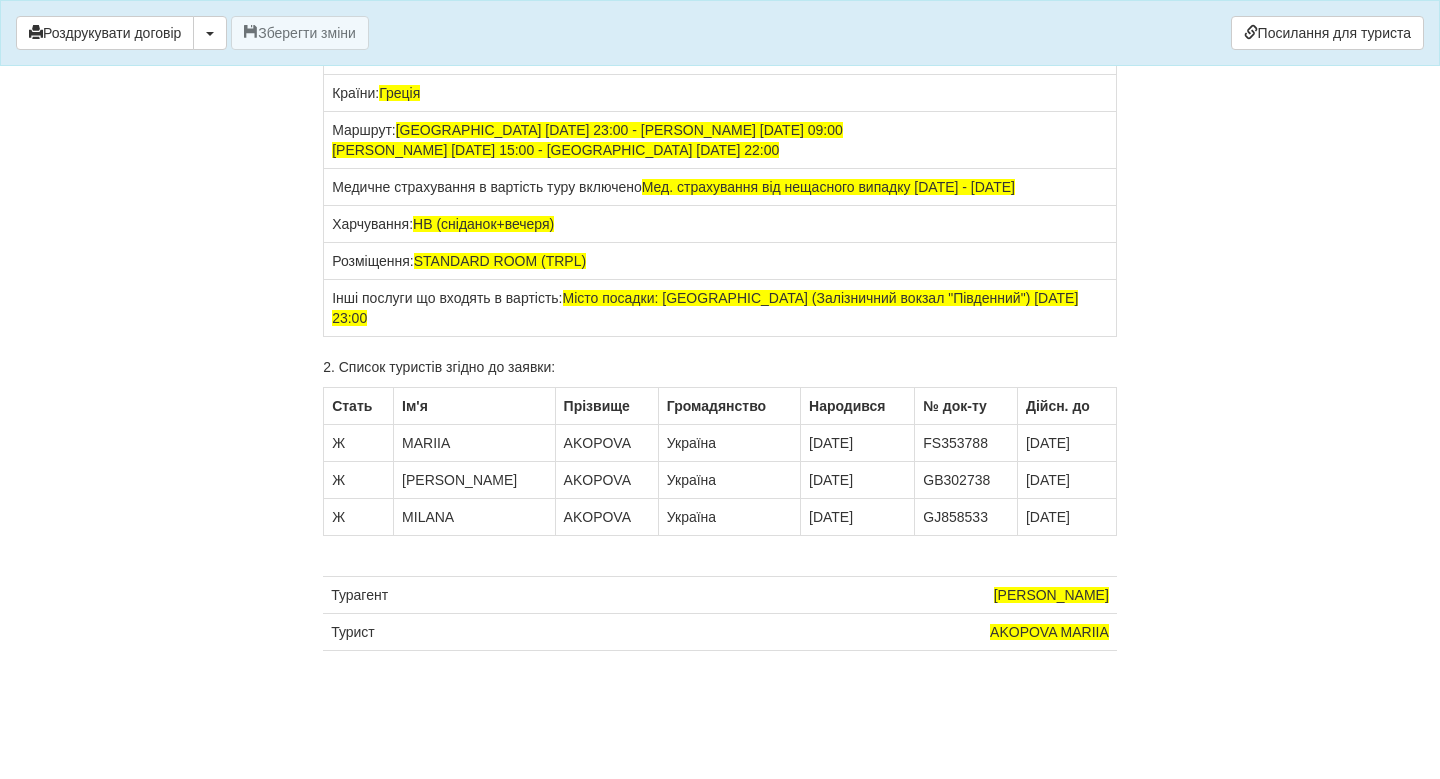 scroll, scrollTop: 15862, scrollLeft: 0, axis: vertical 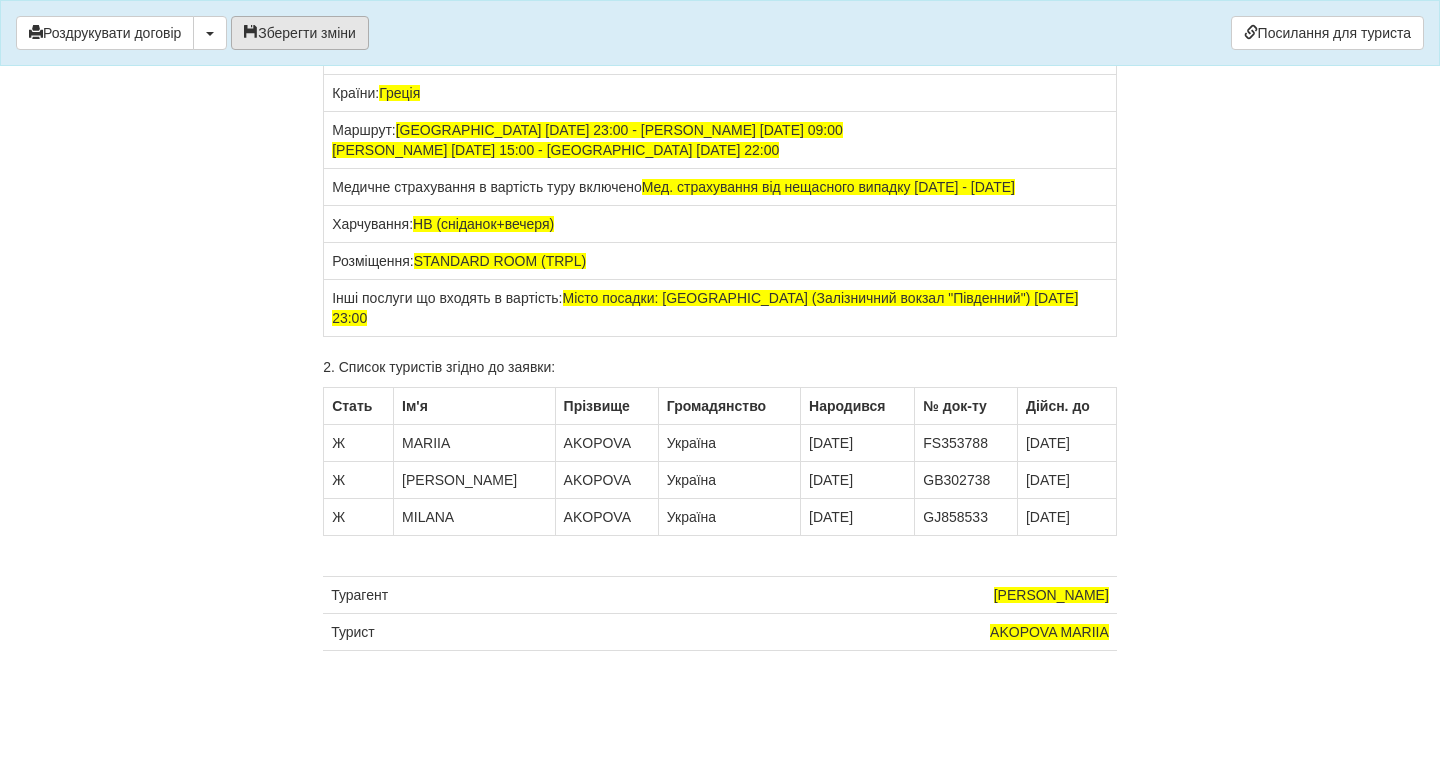 click on "Зберегти зміни" at bounding box center (300, 33) 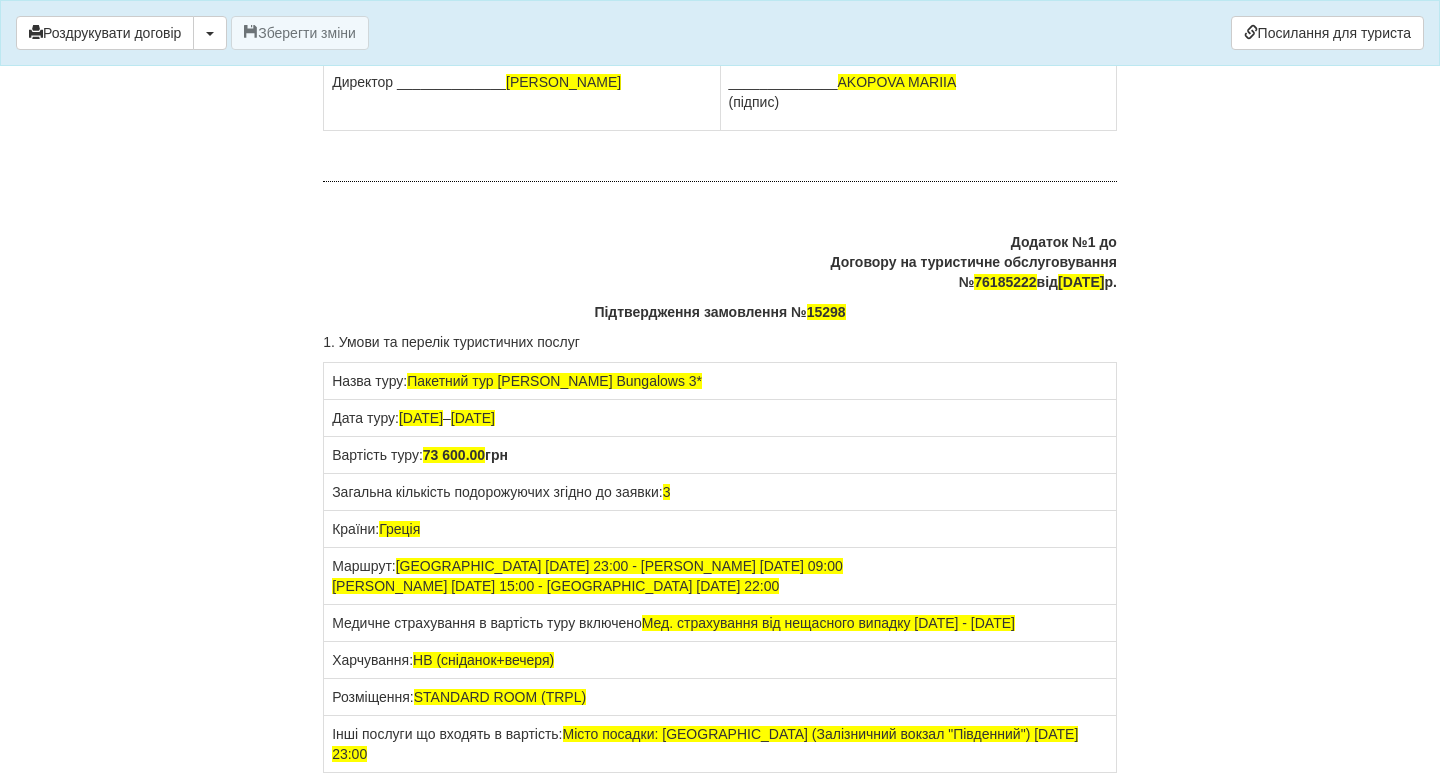 scroll, scrollTop: 15231, scrollLeft: 0, axis: vertical 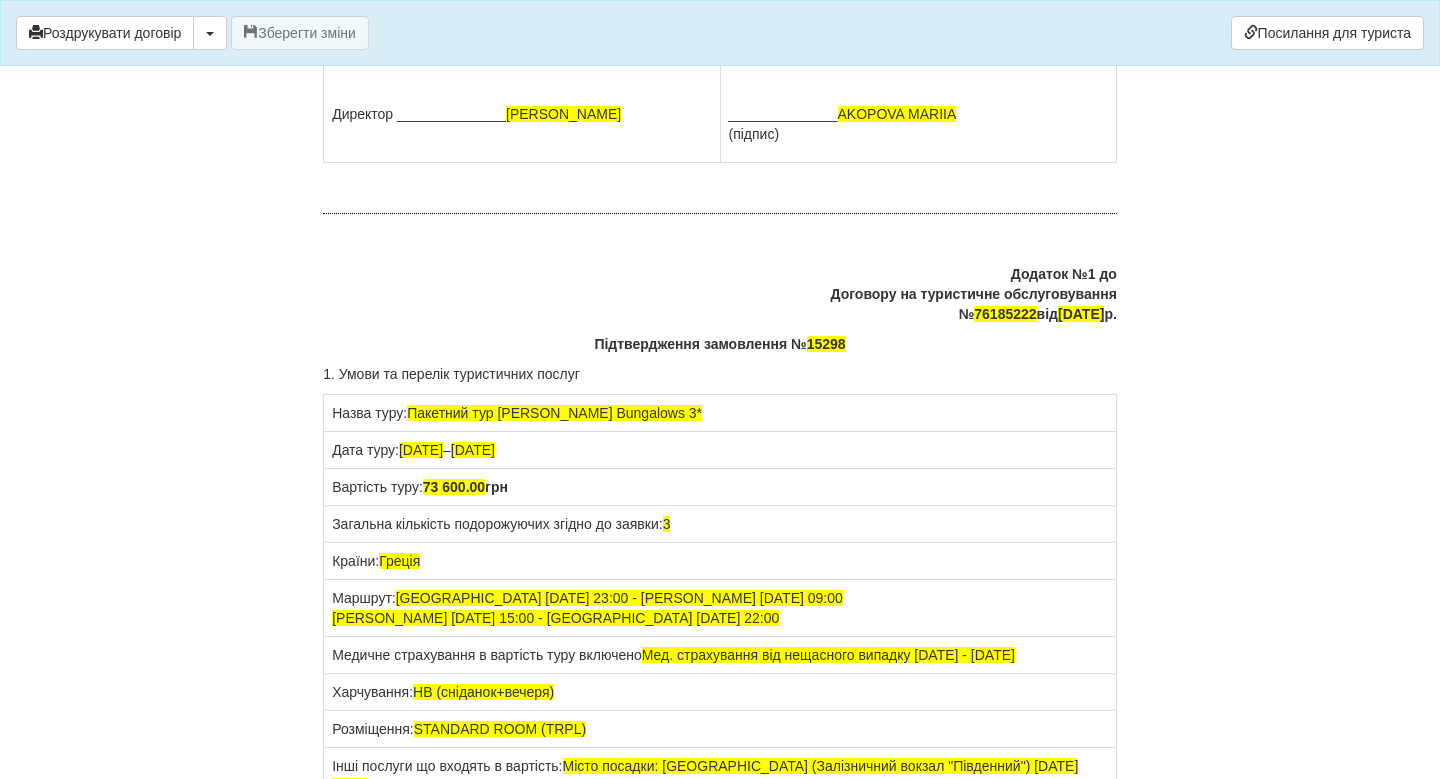 click on "8.21. Фінансове забезпечення цивільної відповідальності Туроператора підтверджується банківською гарантією на суму еквівалентну 20 000,00 Євро, яка надана банківською (кредитною) установою “БАНК ІНВЕСТИЦІЙ ТА ЗАОЩАДЖЕНЬ” відповідно до умов Договору про надання банківської гарантії № 1704/23-Г від [DATE]" at bounding box center [720, -279] 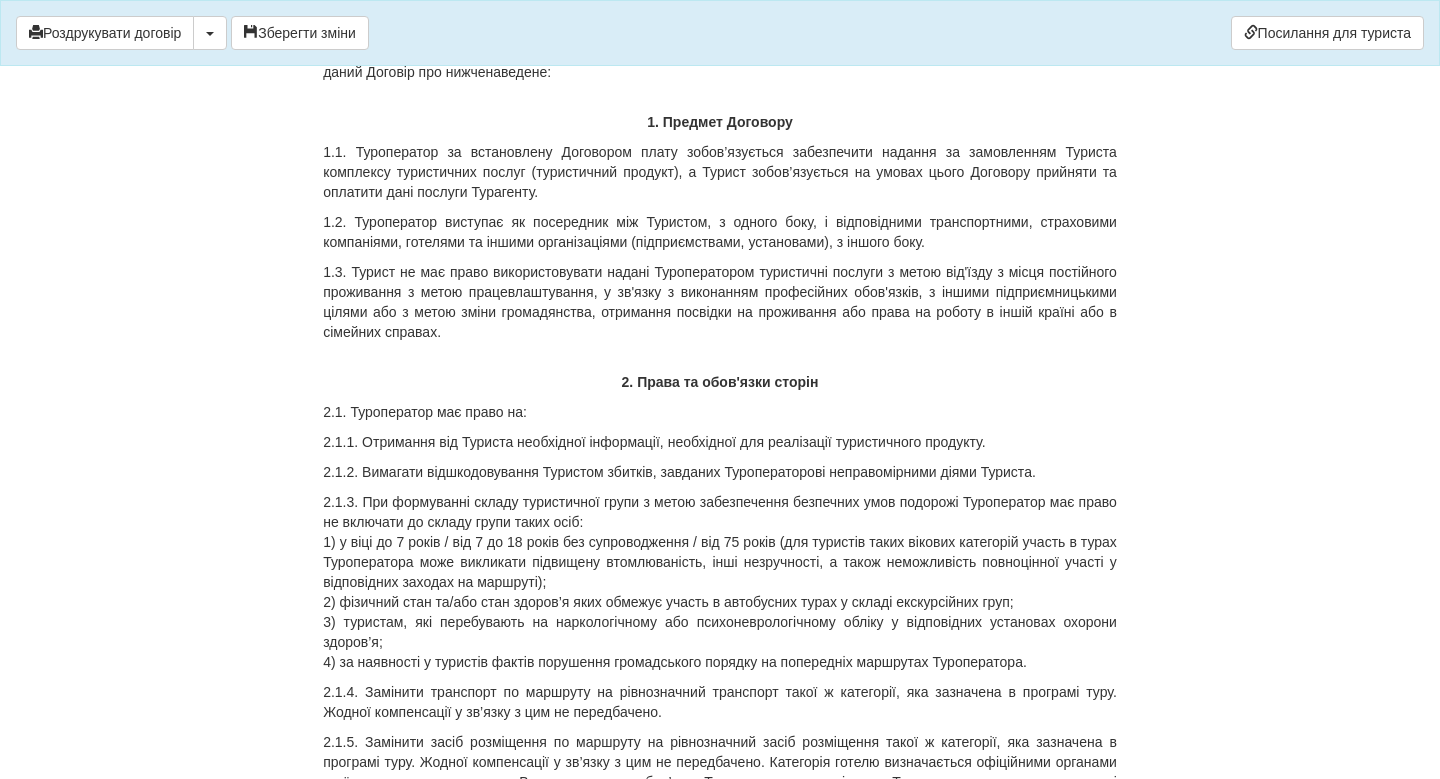 scroll, scrollTop: 0, scrollLeft: 0, axis: both 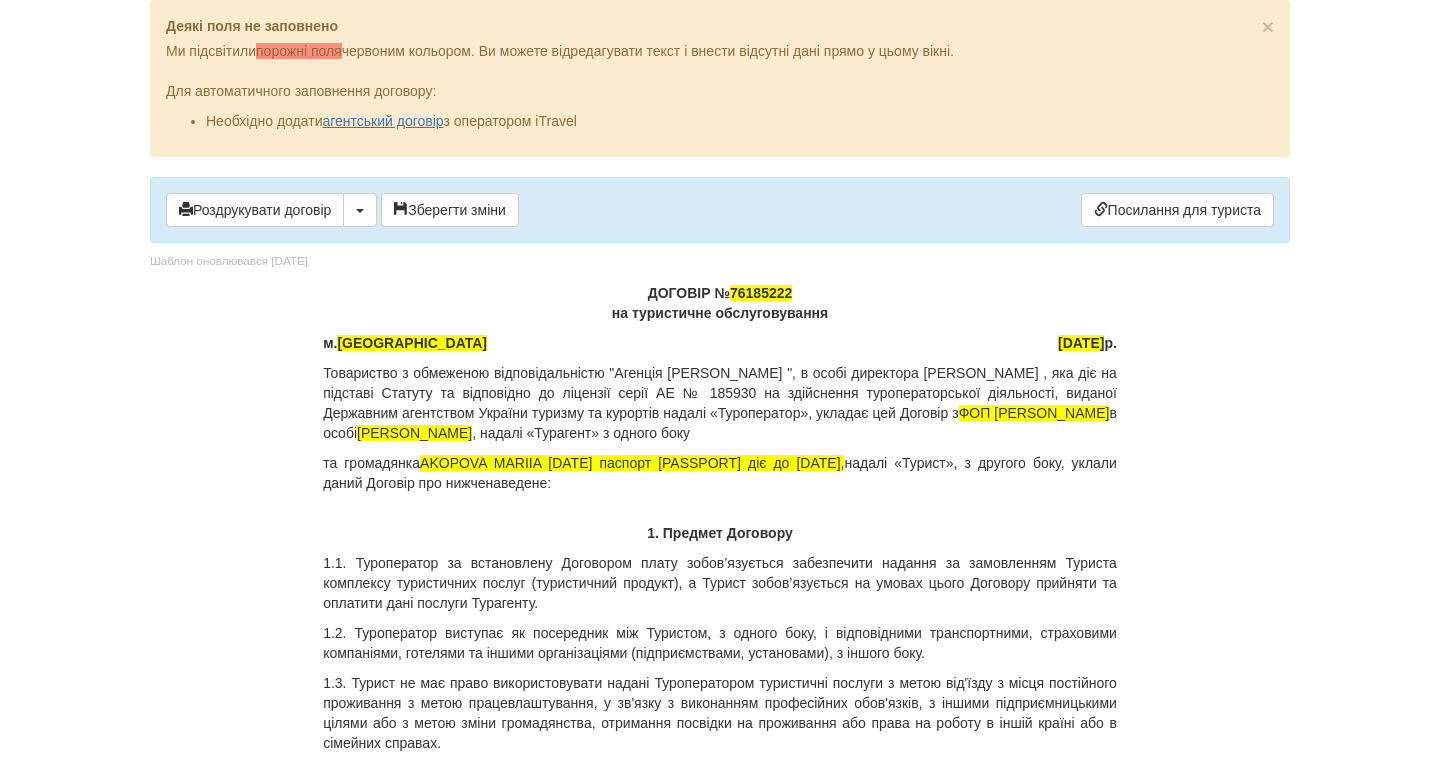 click on "AKOPOVA MARIIA [DATE] паспорт [PASSPORT] діє до [DATE]," at bounding box center [632, 463] 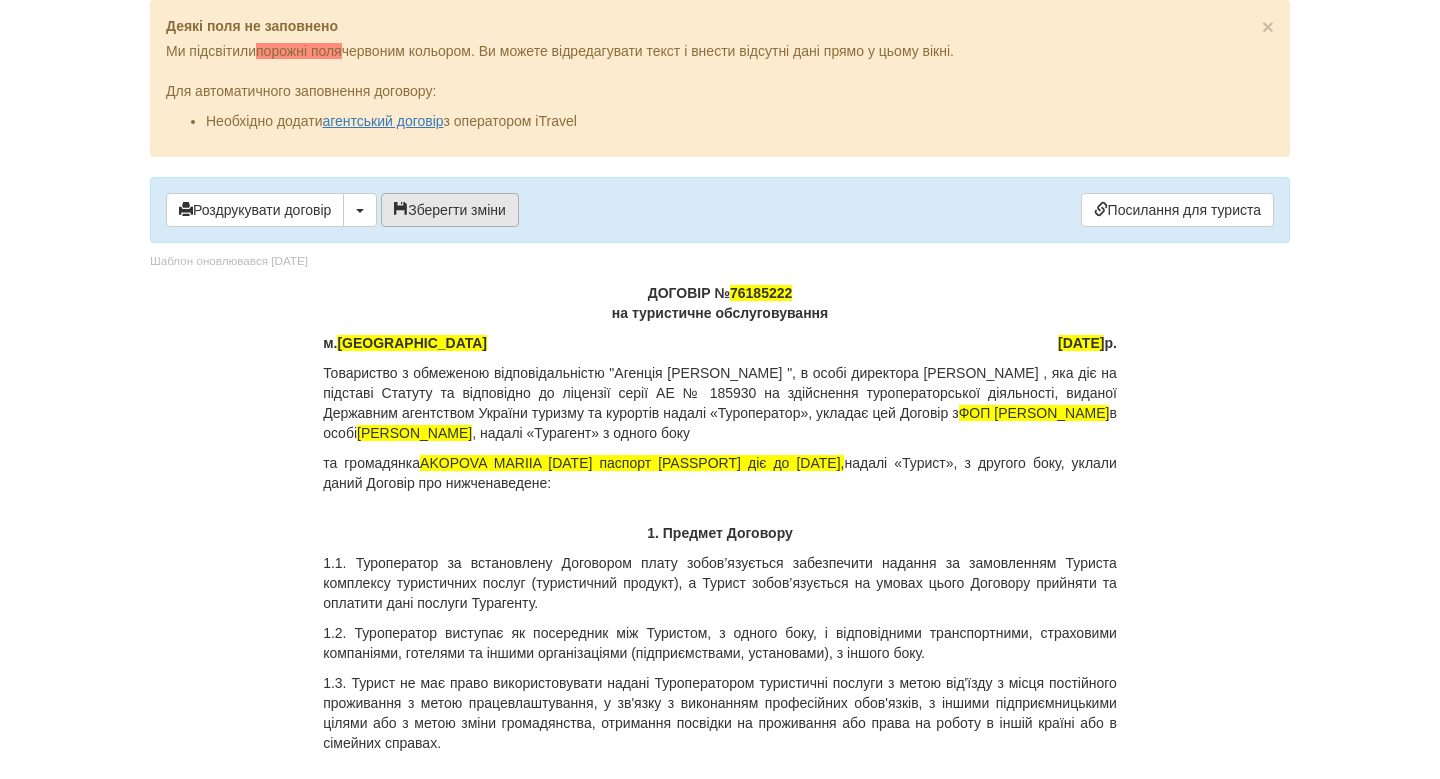 click on "Зберегти зміни" at bounding box center (450, 210) 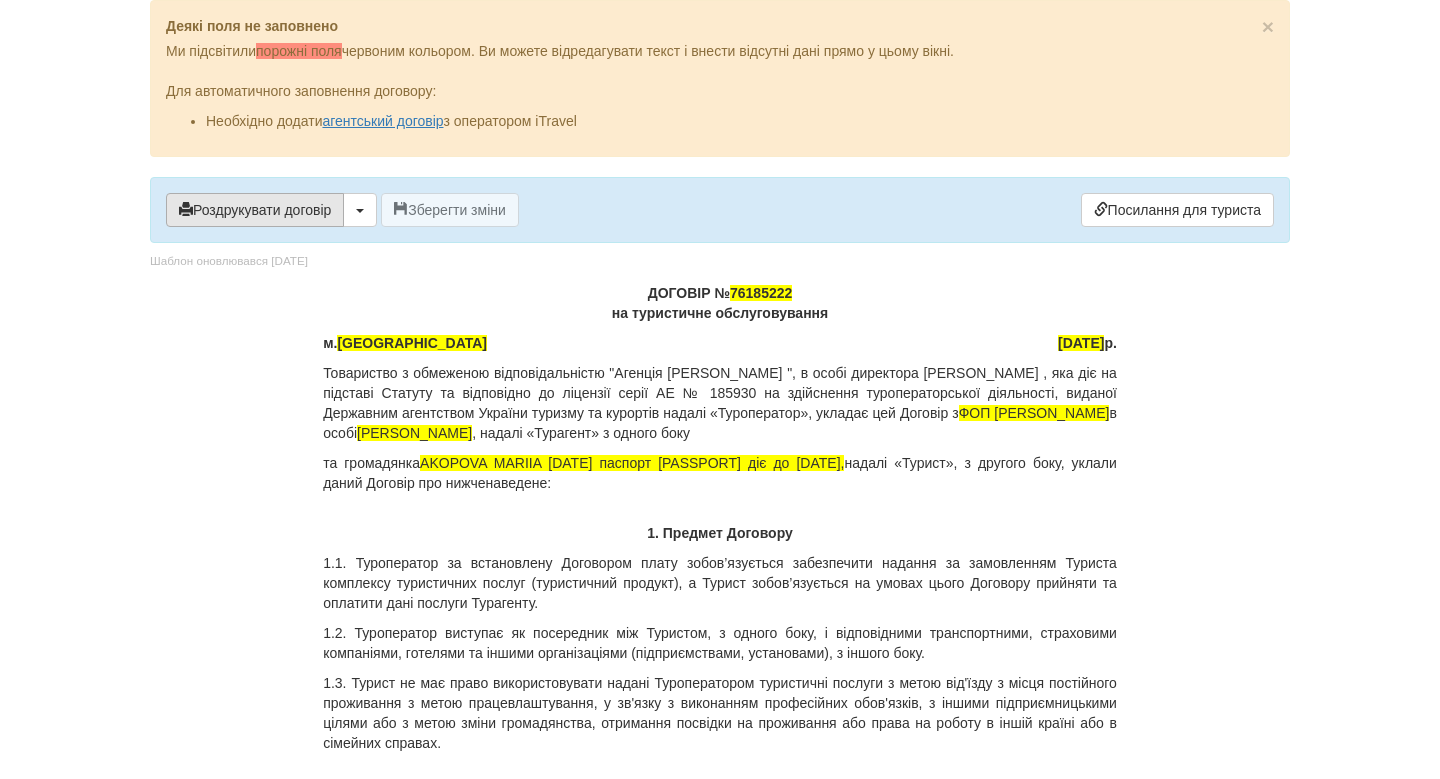 click on "Роздрукувати договір" at bounding box center [255, 210] 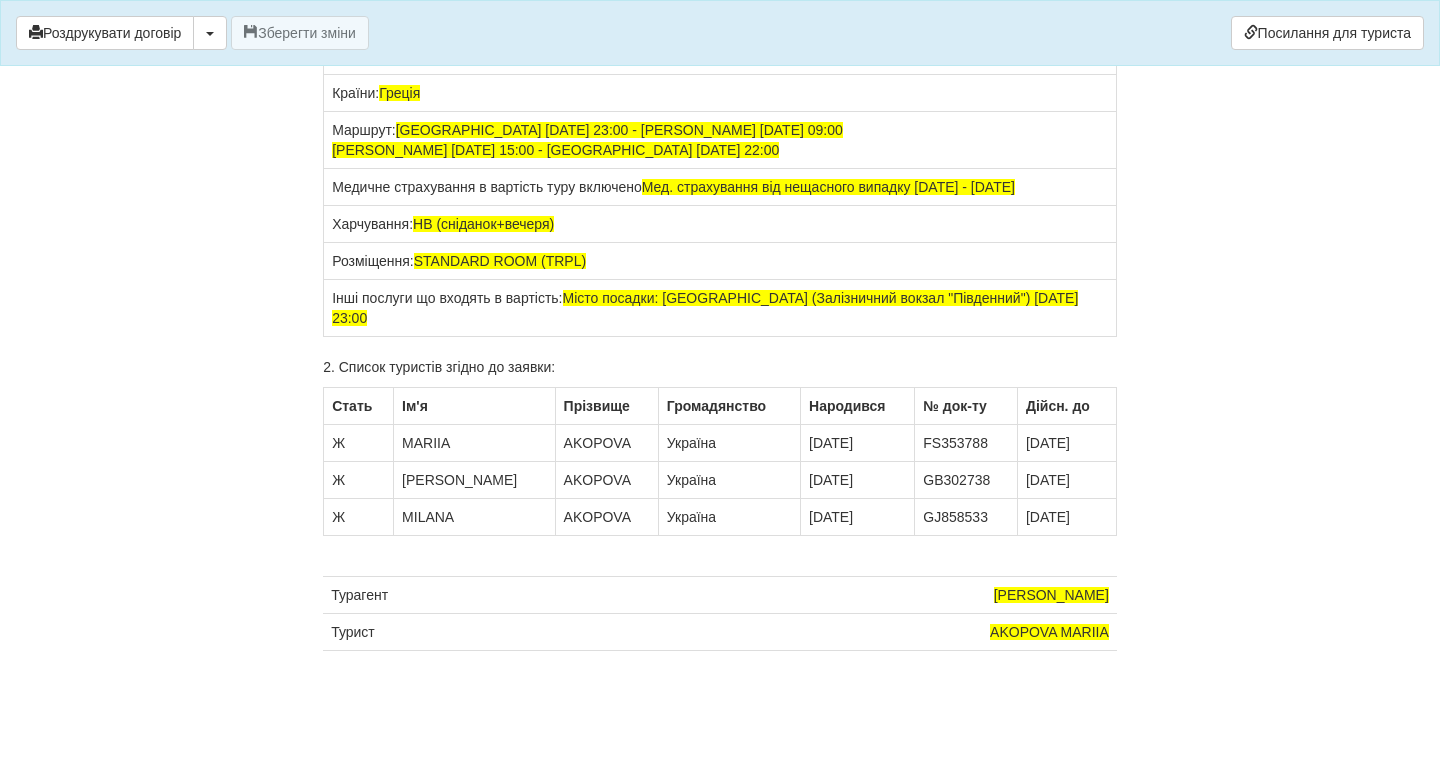 scroll, scrollTop: 16299, scrollLeft: 0, axis: vertical 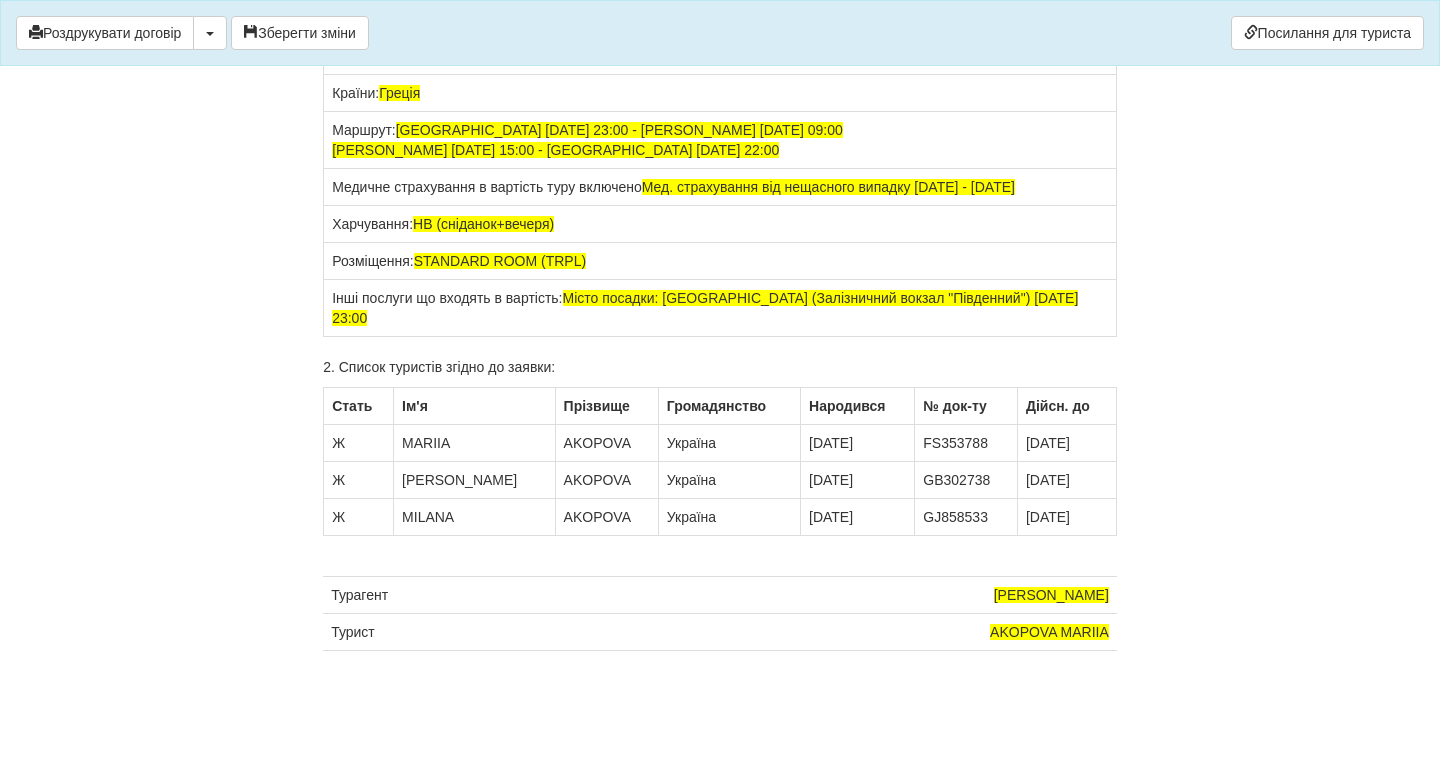 click on "[GEOGRAPHIC_DATA] [DATE] 23:00 - [PERSON_NAME] [DATE] 09:00 [PERSON_NAME] [DATE] 15:00 - [GEOGRAPHIC_DATA] [DATE] 22:00" at bounding box center [587, 140] 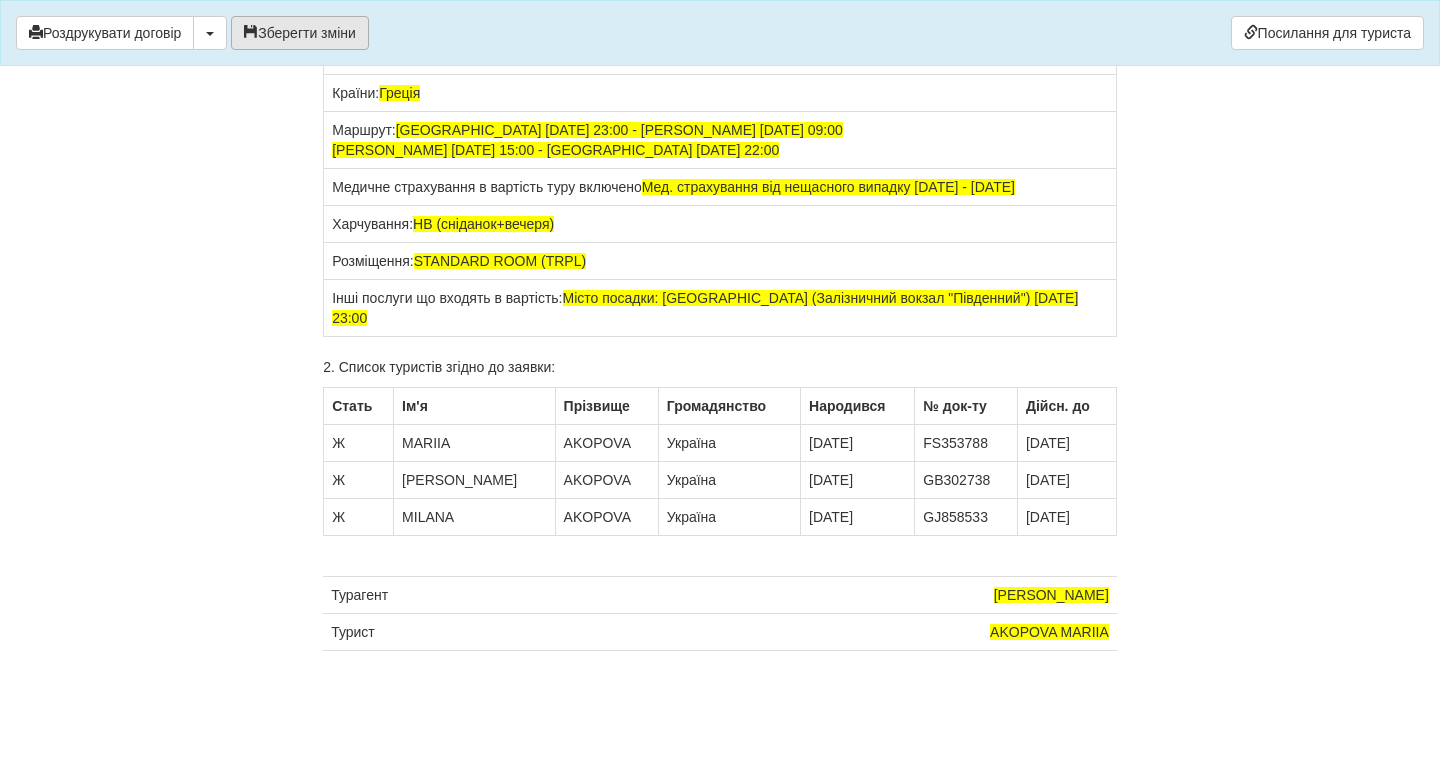 click on "Зберегти зміни" at bounding box center [300, 33] 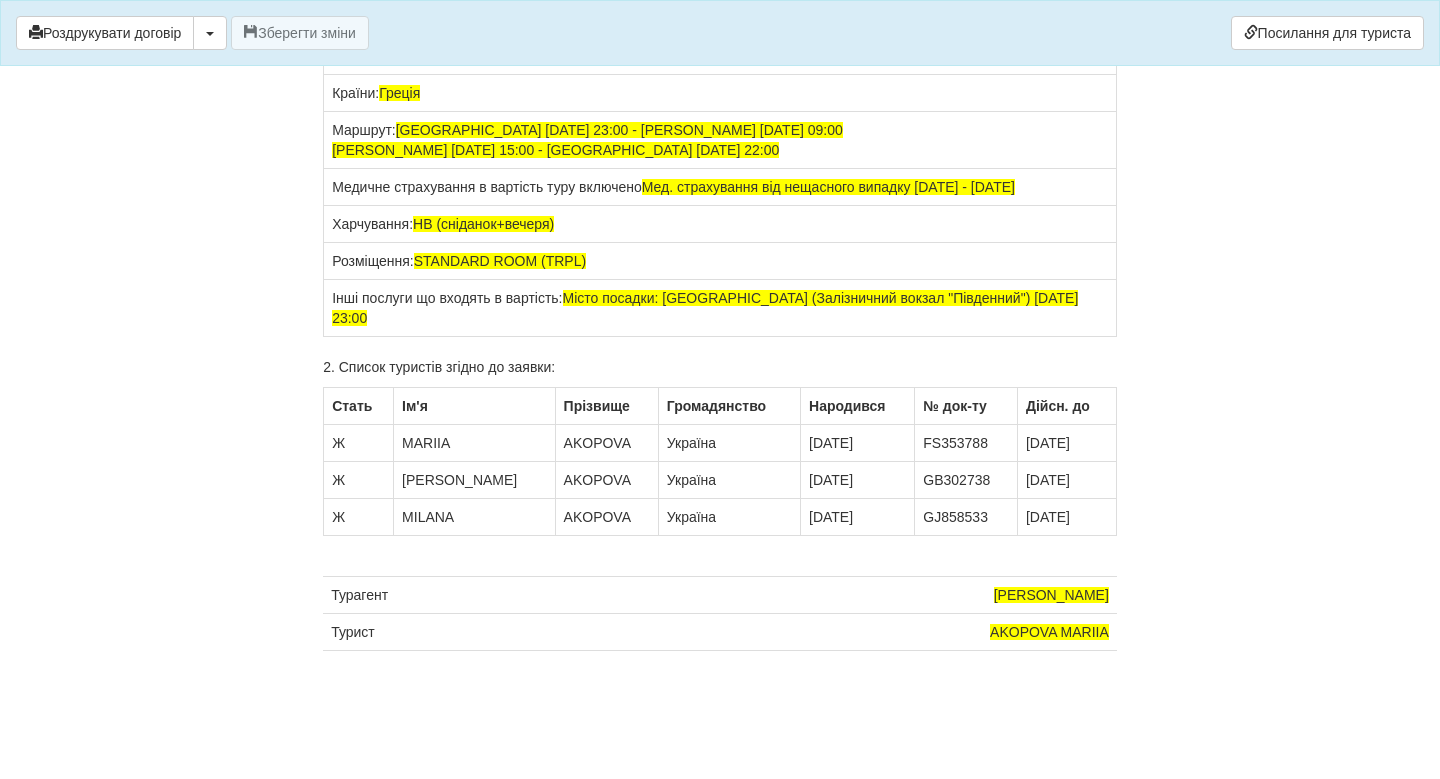 scroll, scrollTop: 16170, scrollLeft: 0, axis: vertical 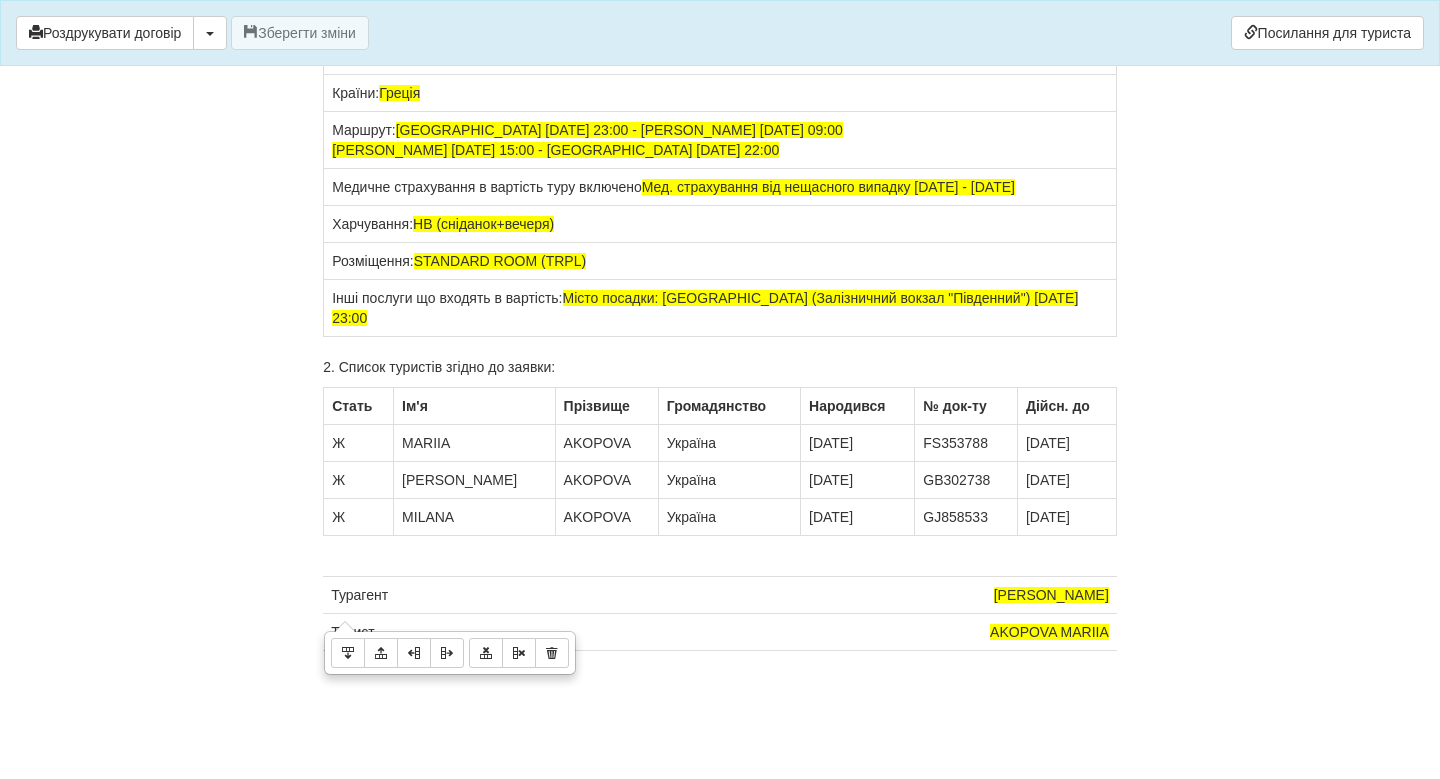 click on "Дата туру:  [DATE]  –  [DATE]" at bounding box center [720, -18] 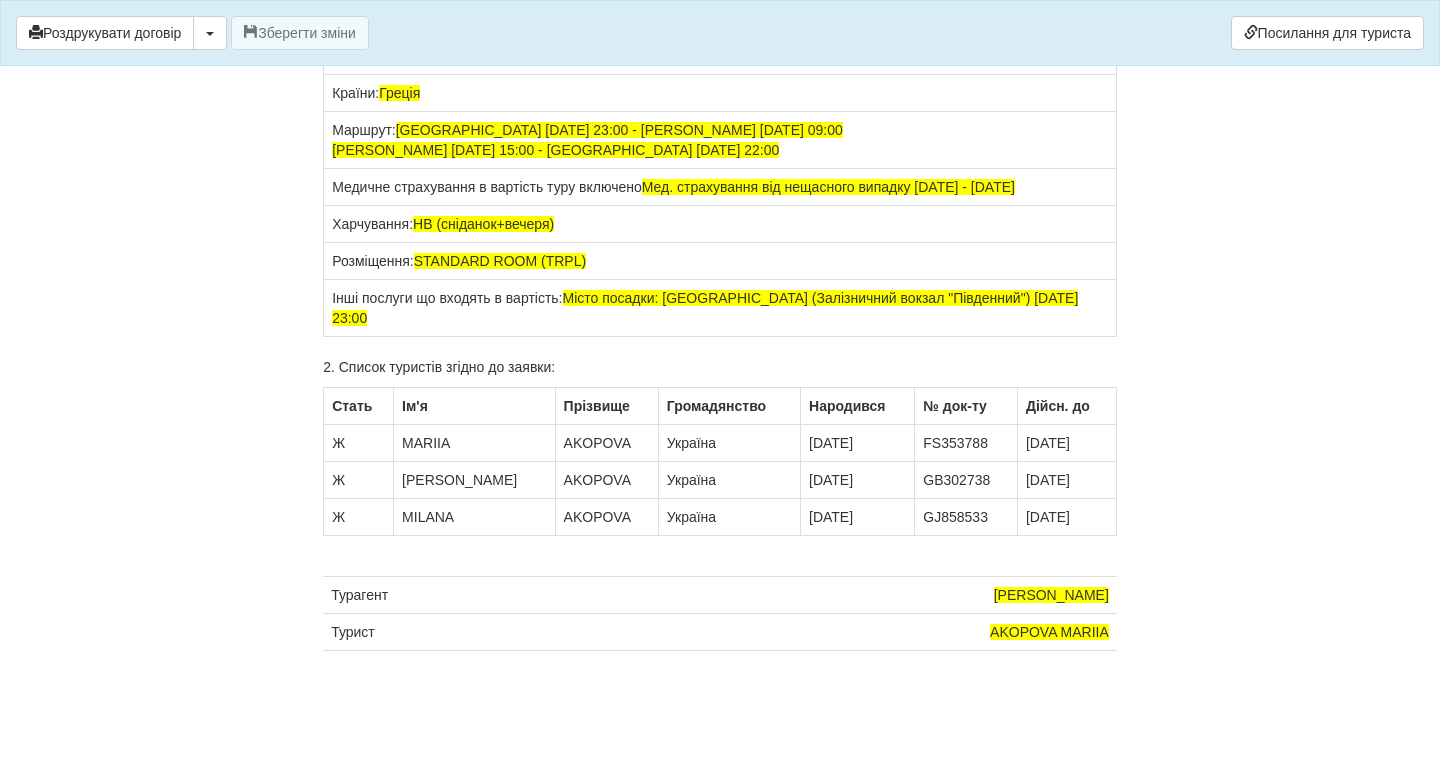 click on "Дата туру:  [DATE]  –  [DATE]" at bounding box center (720, -18) 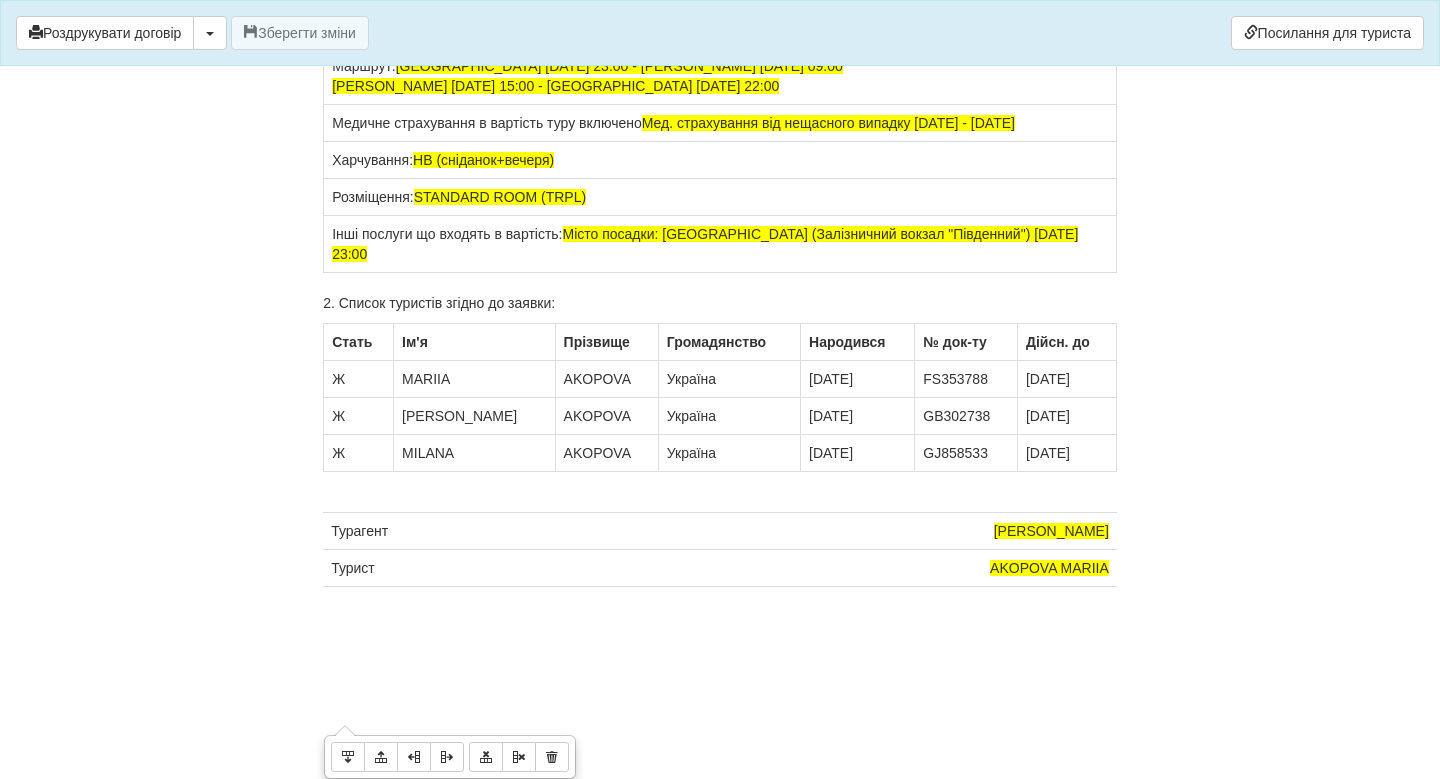 click on "Маршрут:  [GEOGRAPHIC_DATA] [DATE] 23:00 - [PERSON_NAME] [DATE] 09:00 [PERSON_NAME] [DATE] 15:00 - [GEOGRAPHIC_DATA] [DATE] 22:00" at bounding box center [720, 76] 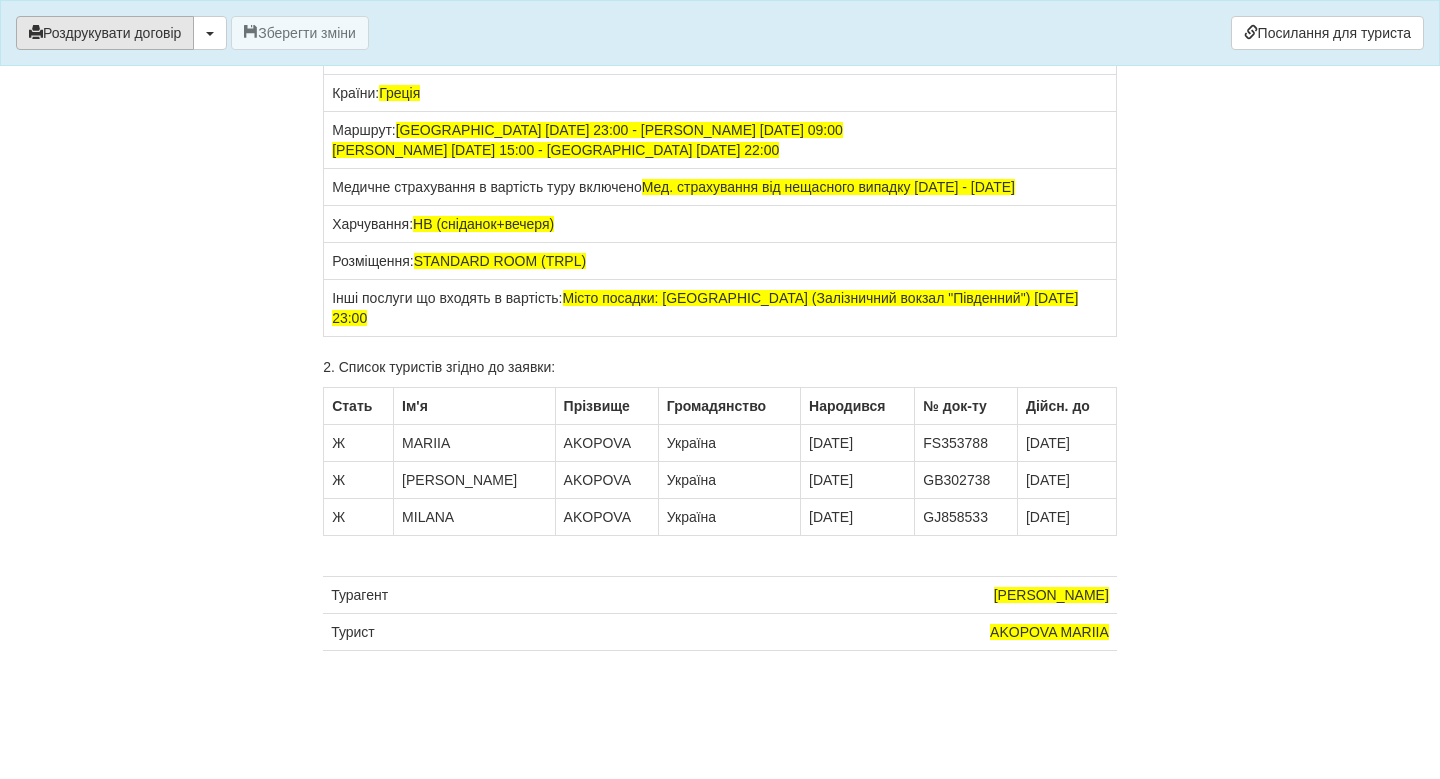 click on "Роздрукувати договір" at bounding box center (105, 33) 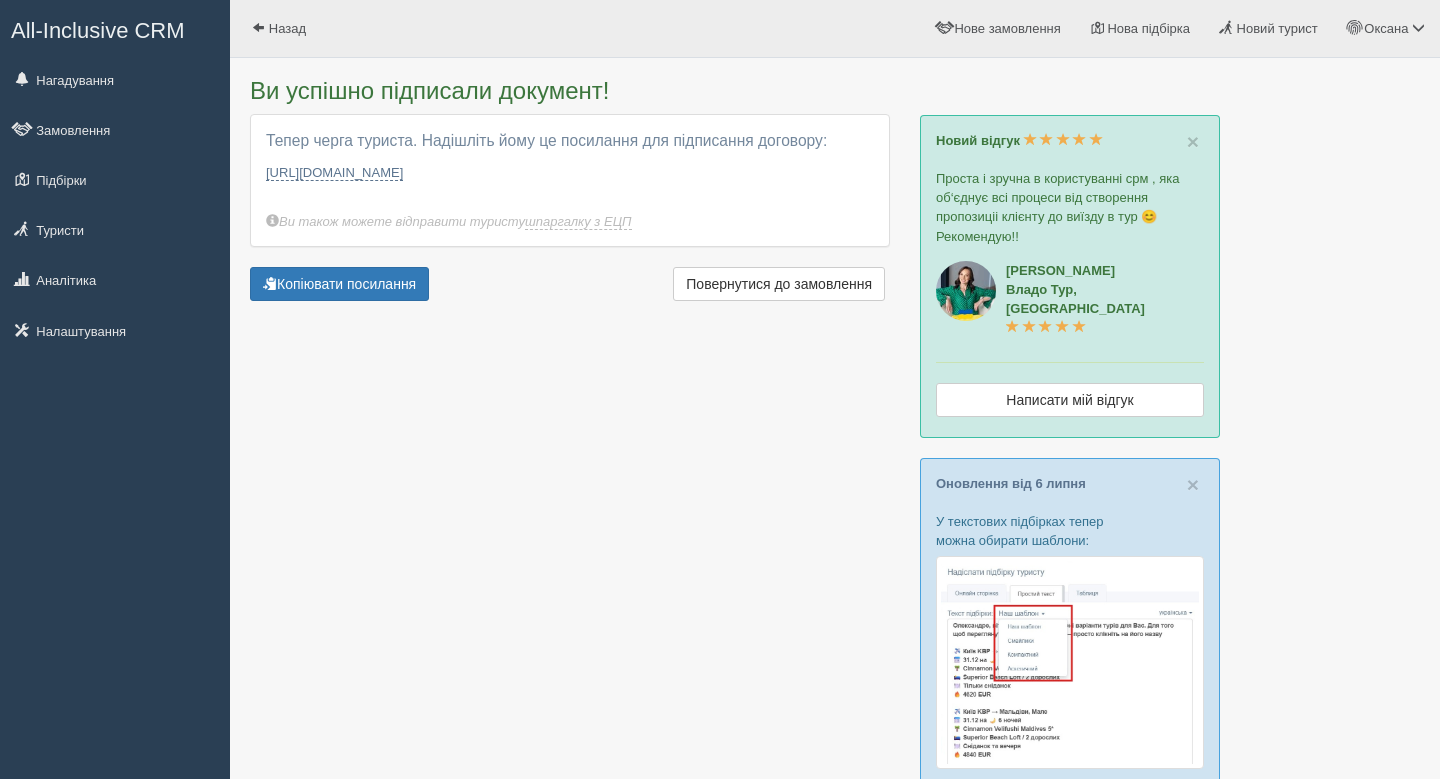 scroll, scrollTop: 0, scrollLeft: 0, axis: both 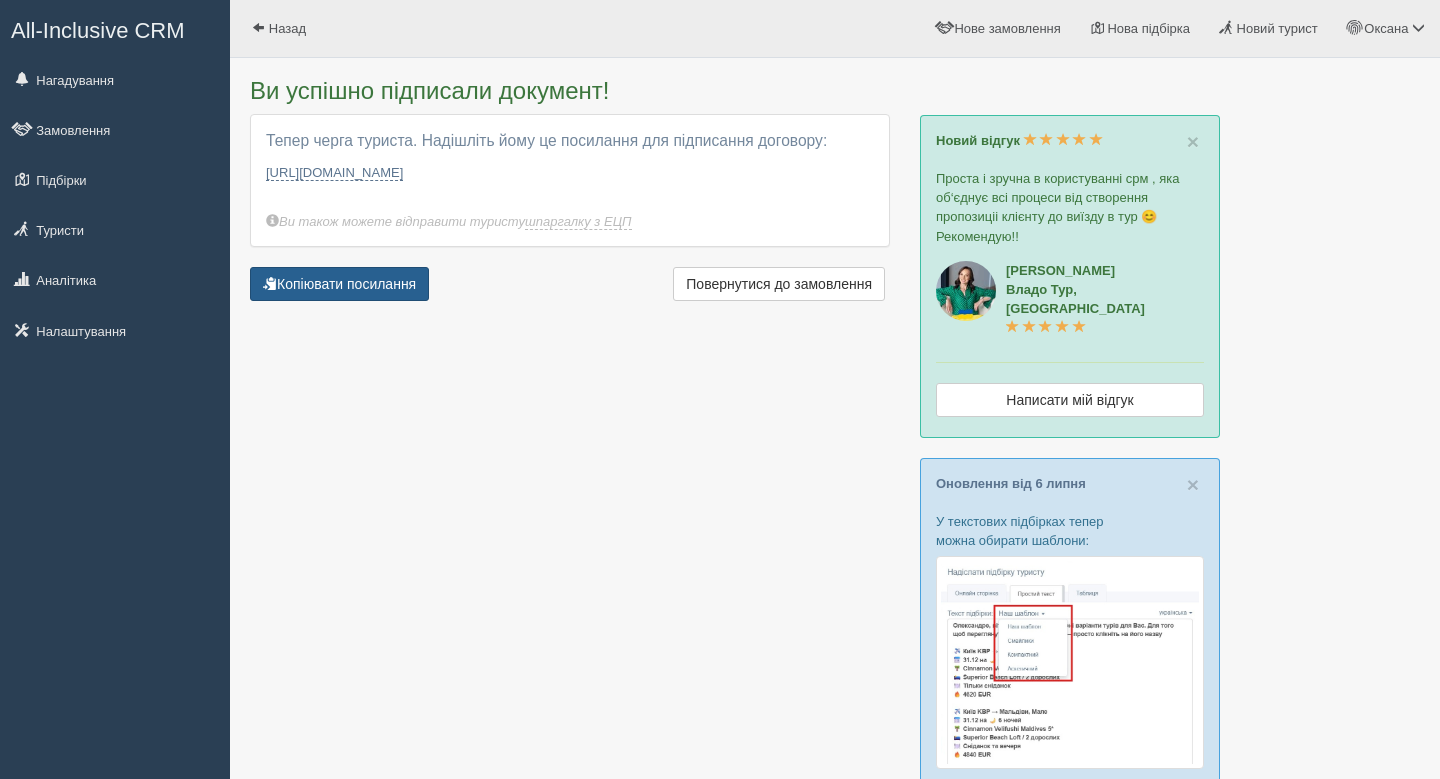 click on "Копіювати посилання" at bounding box center (339, 284) 